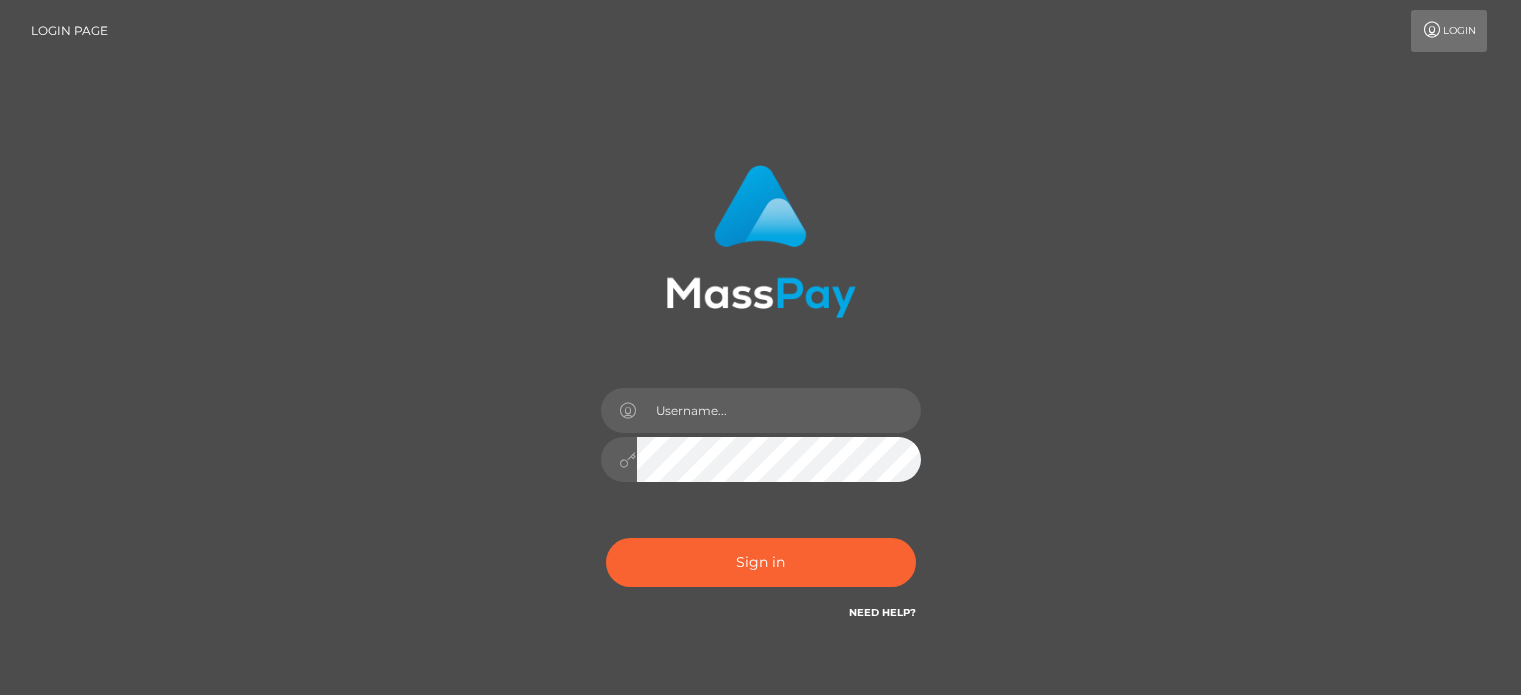 scroll, scrollTop: 0, scrollLeft: 0, axis: both 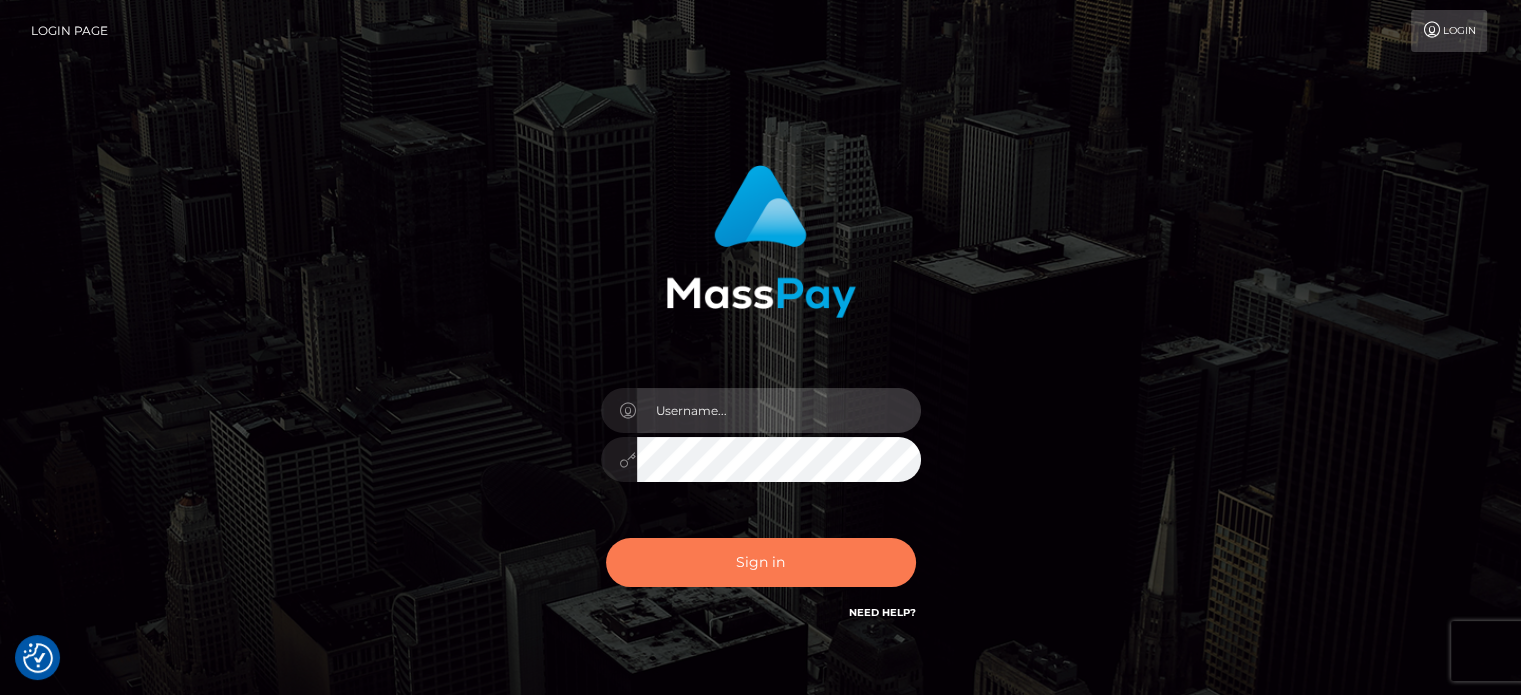 type on "Paula.B2Spin" 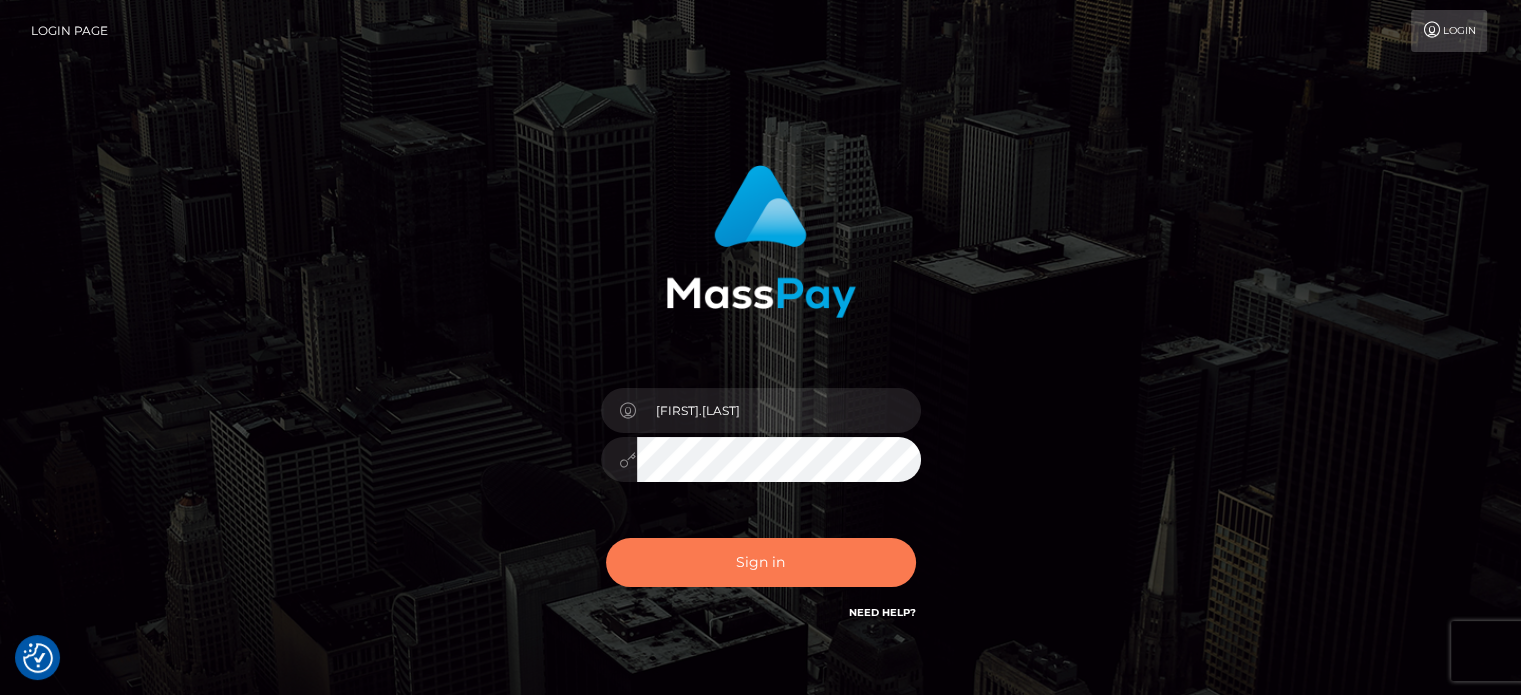 click on "Sign in" at bounding box center (761, 562) 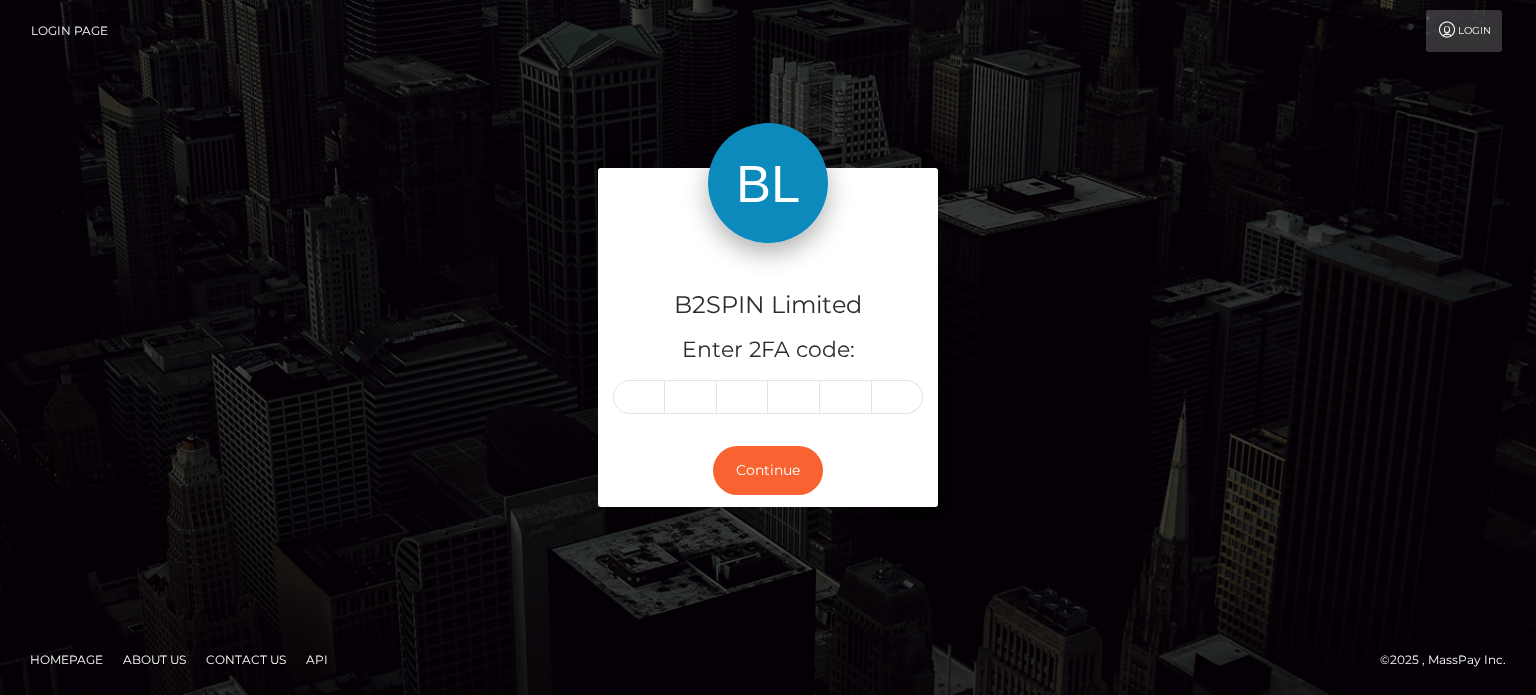 scroll, scrollTop: 0, scrollLeft: 0, axis: both 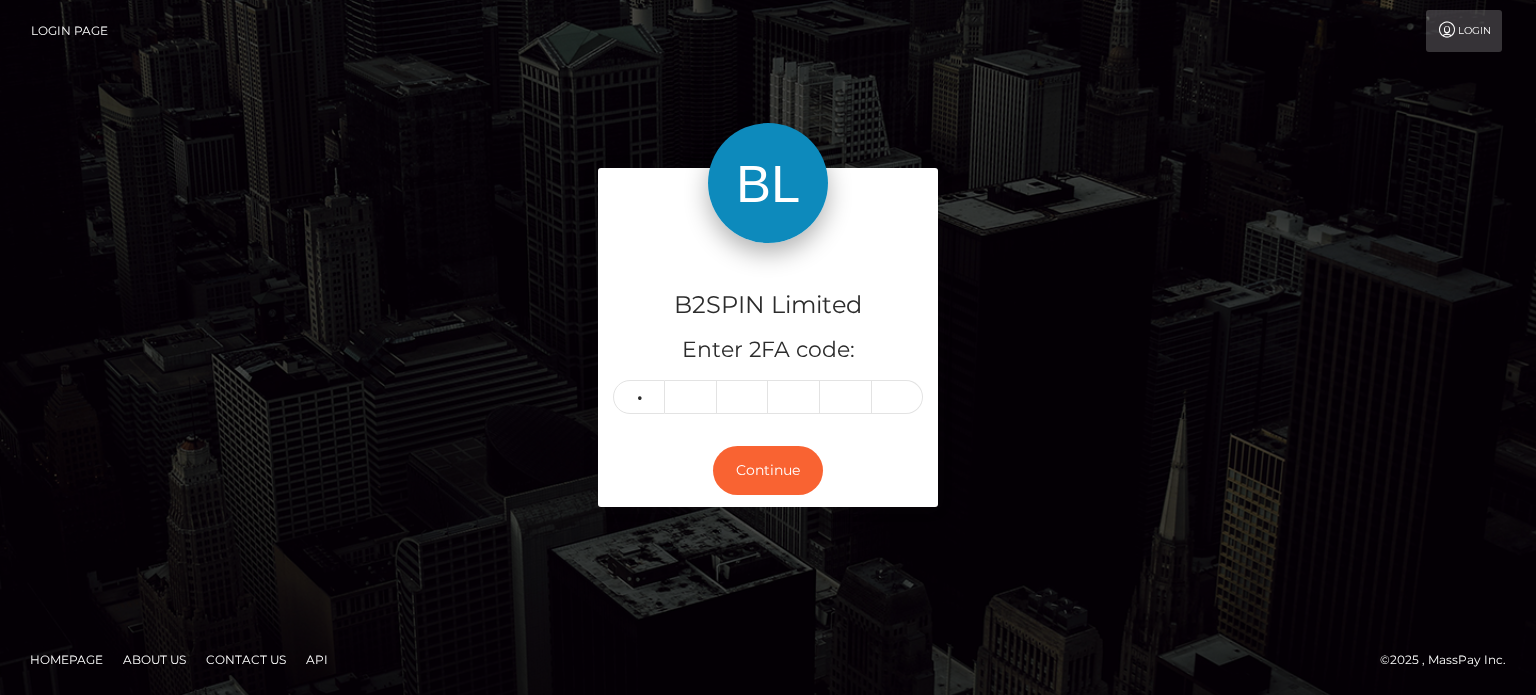 type on "3" 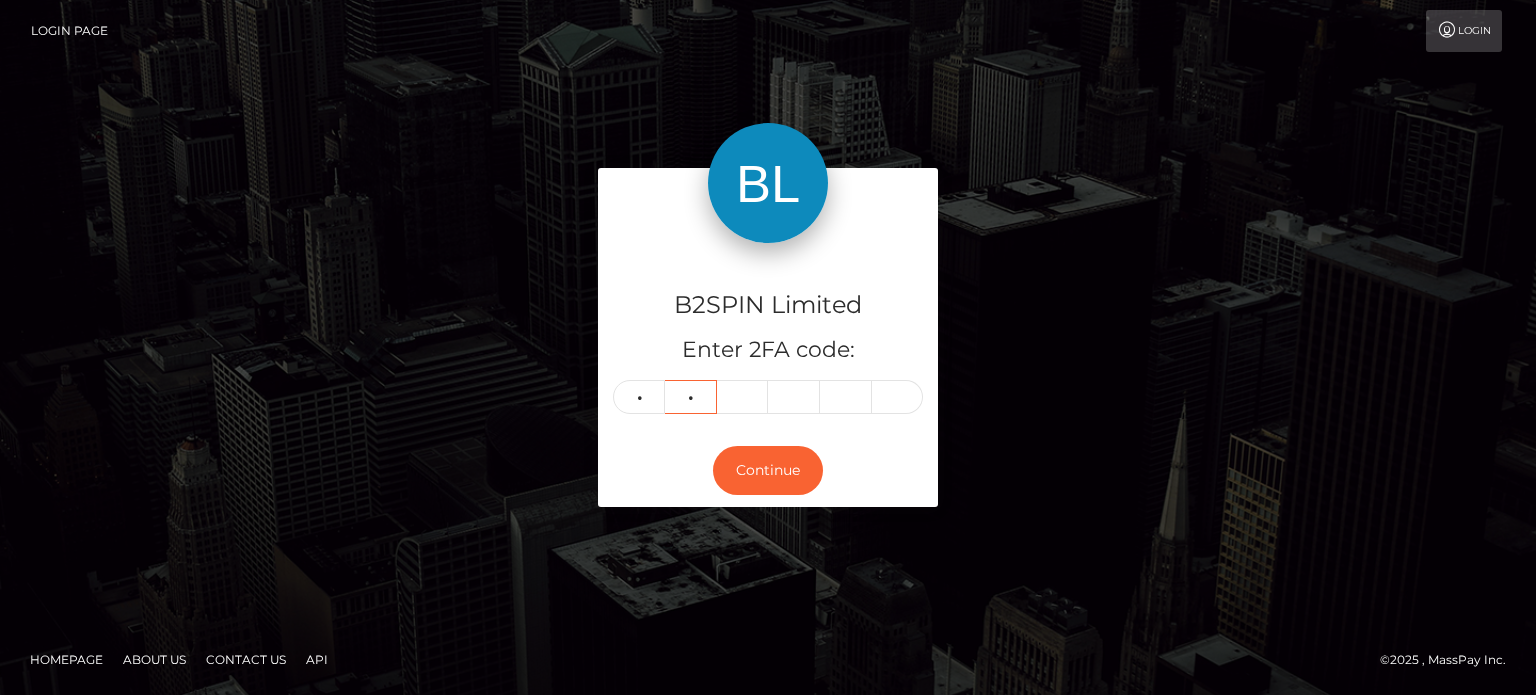 type on "4" 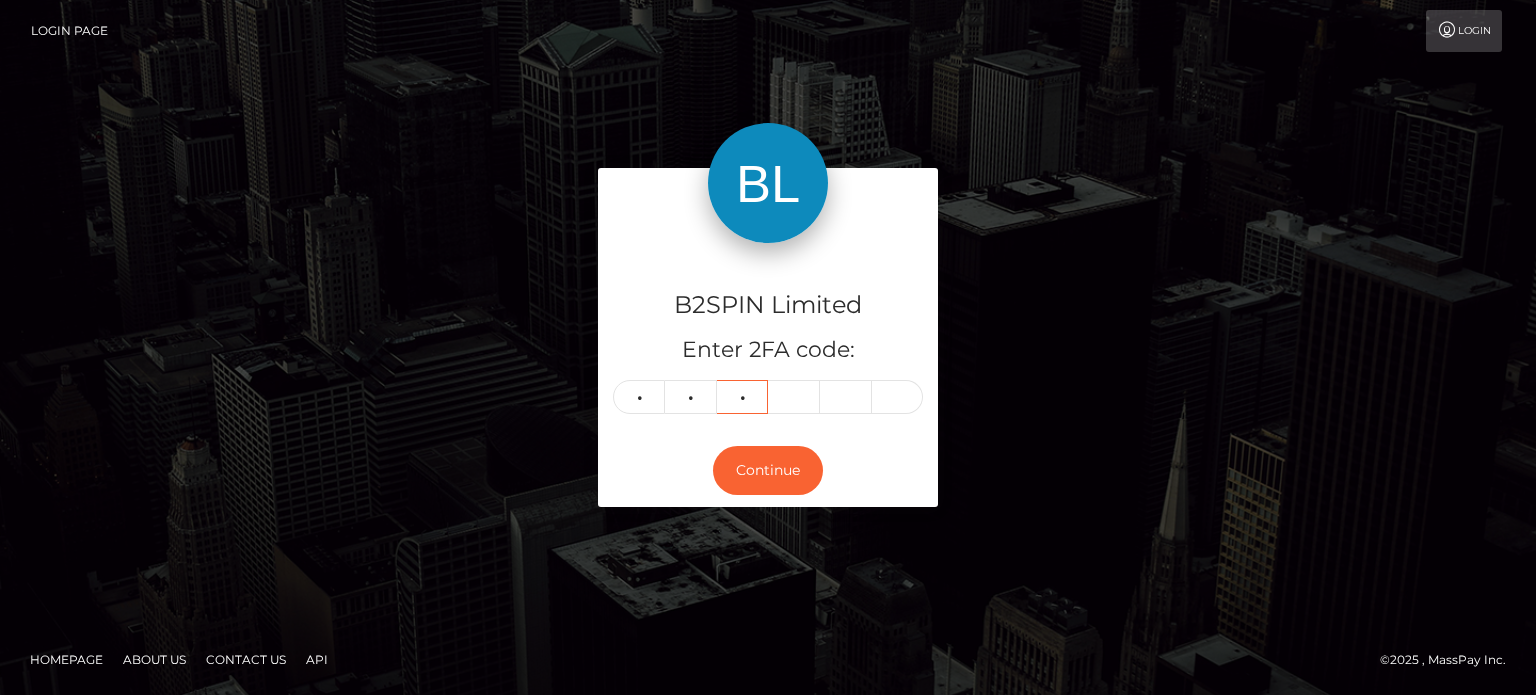 type on "1" 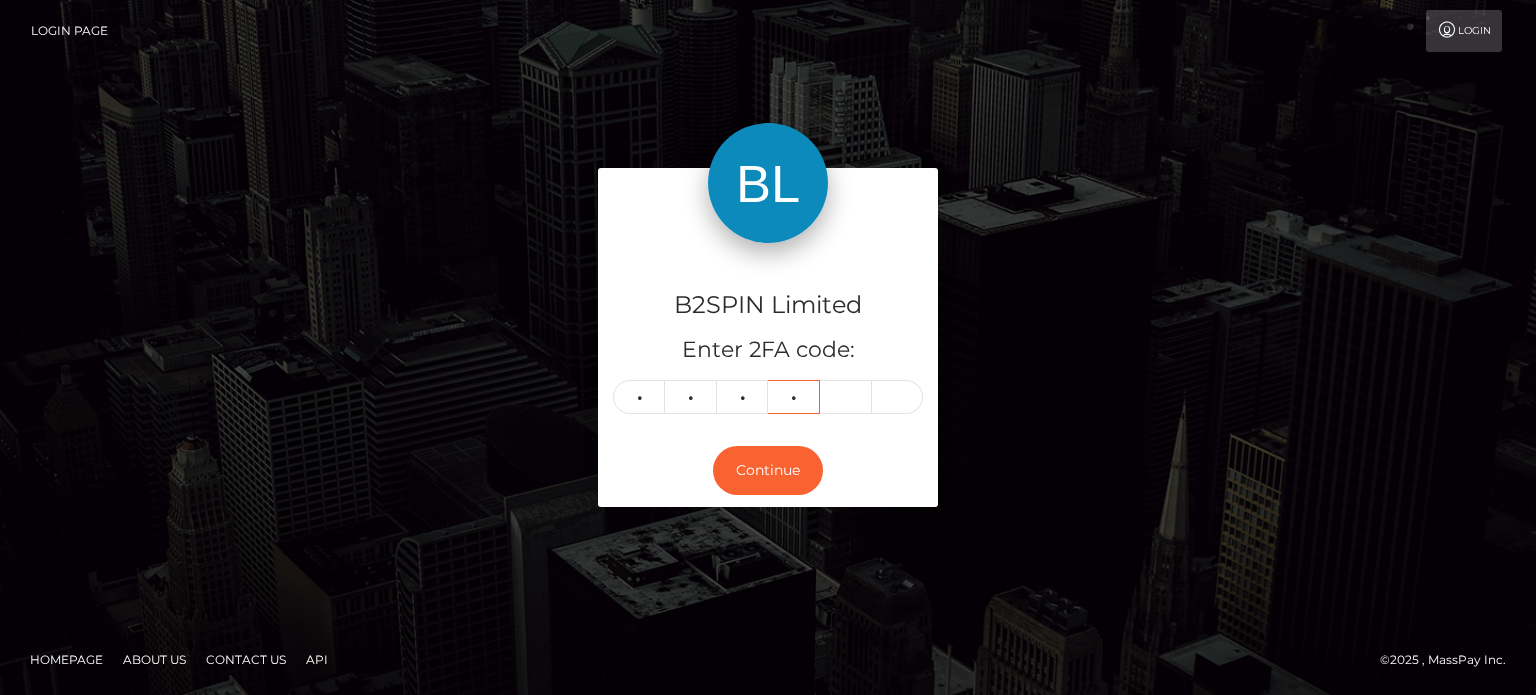 type on "2" 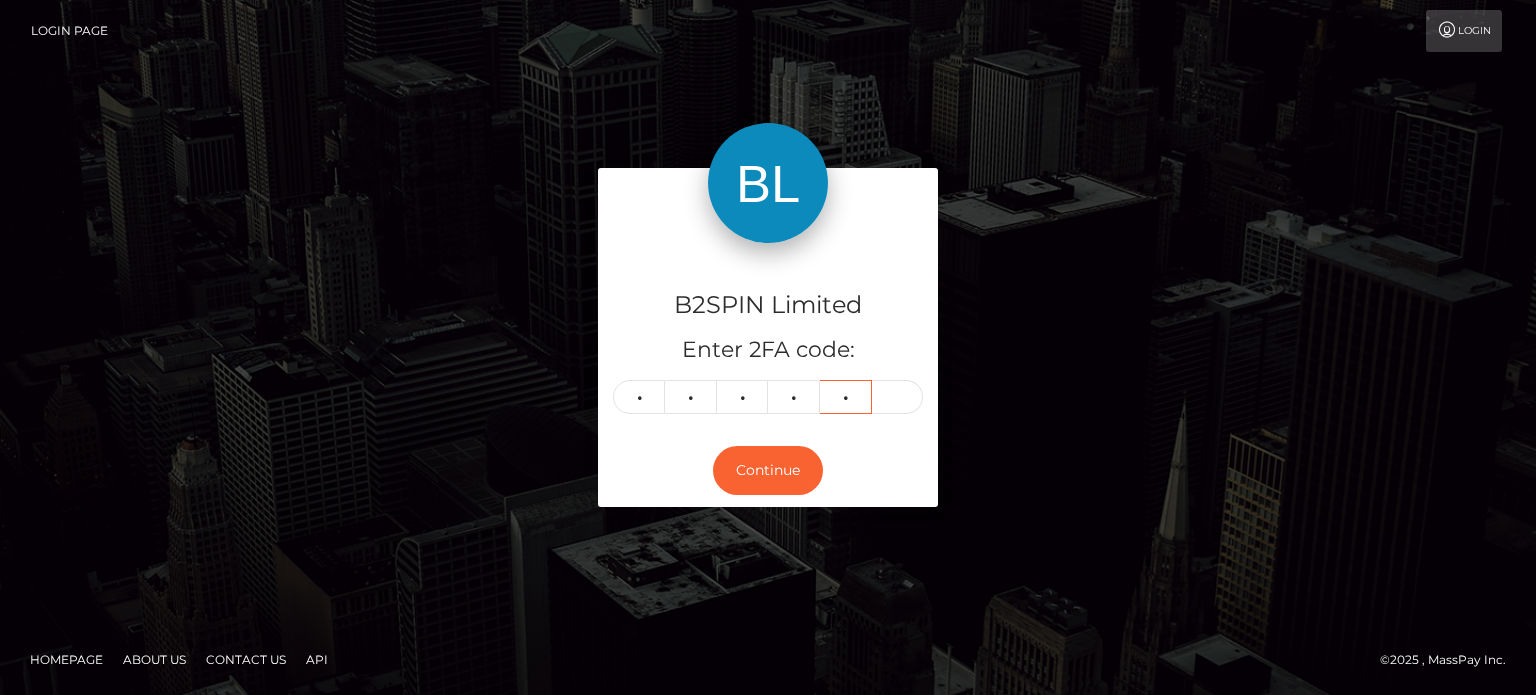type on "1" 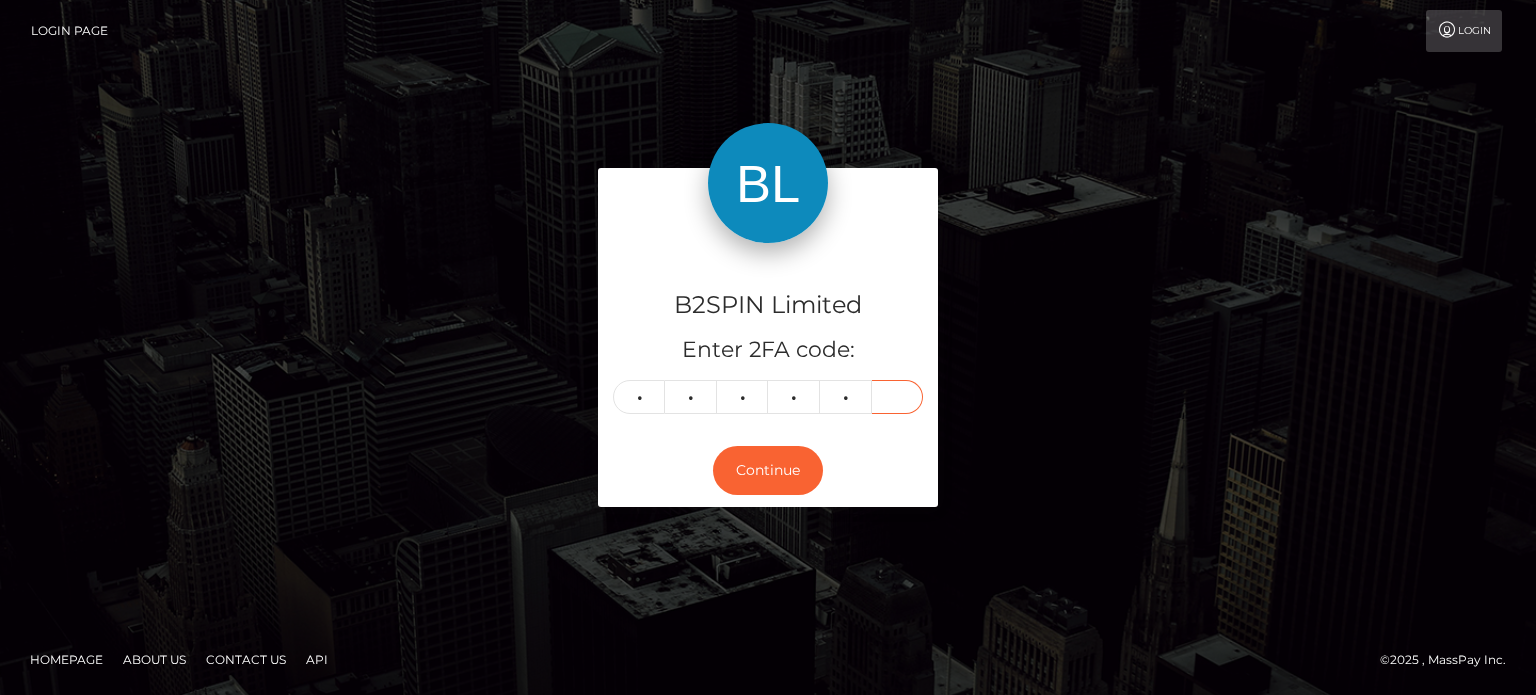 type on "2" 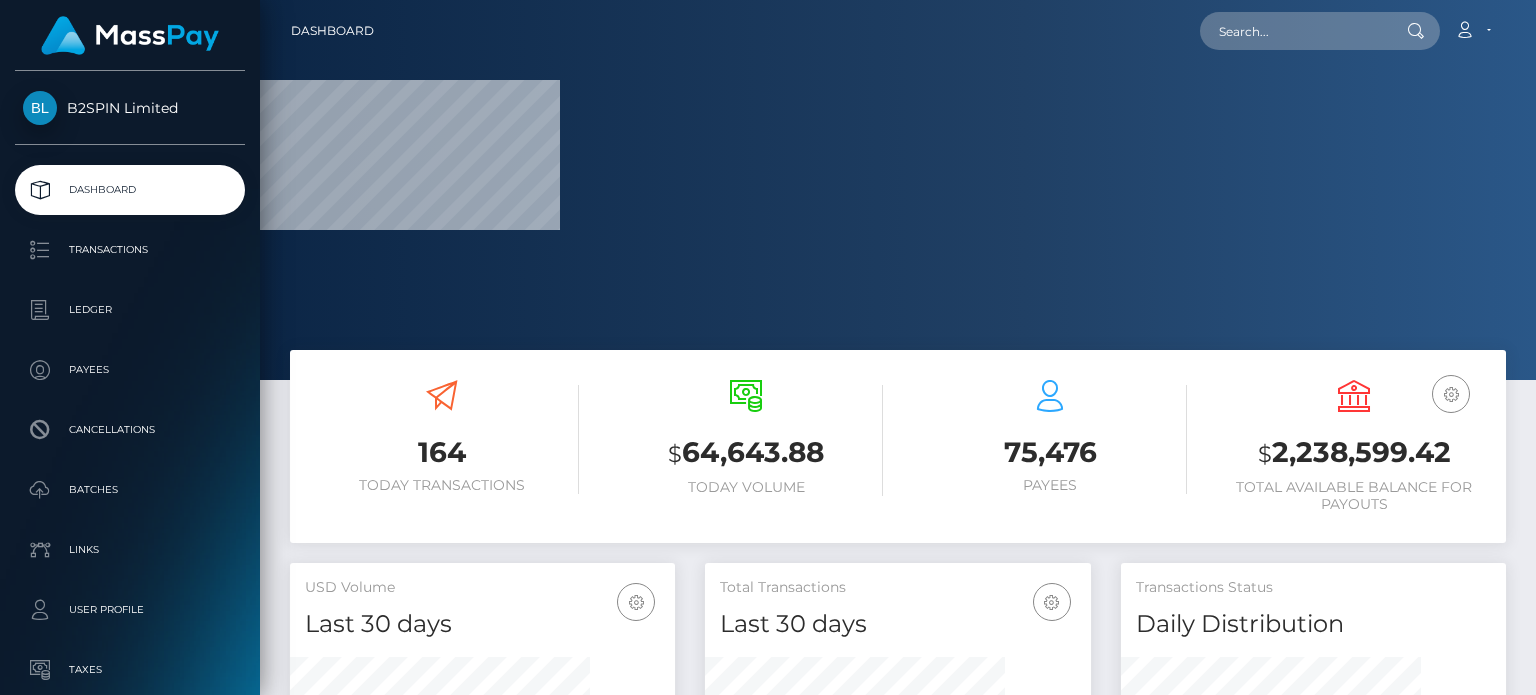 scroll, scrollTop: 0, scrollLeft: 0, axis: both 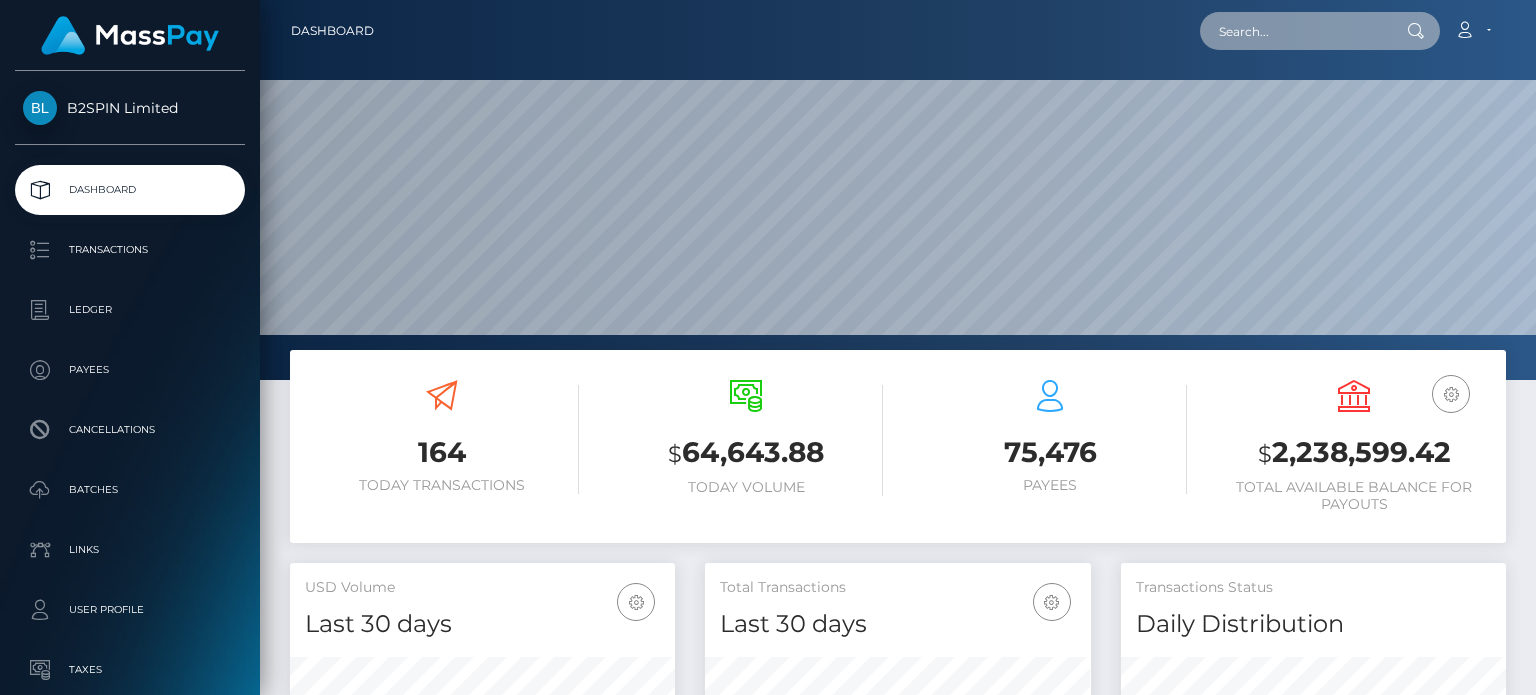 click at bounding box center [1294, 31] 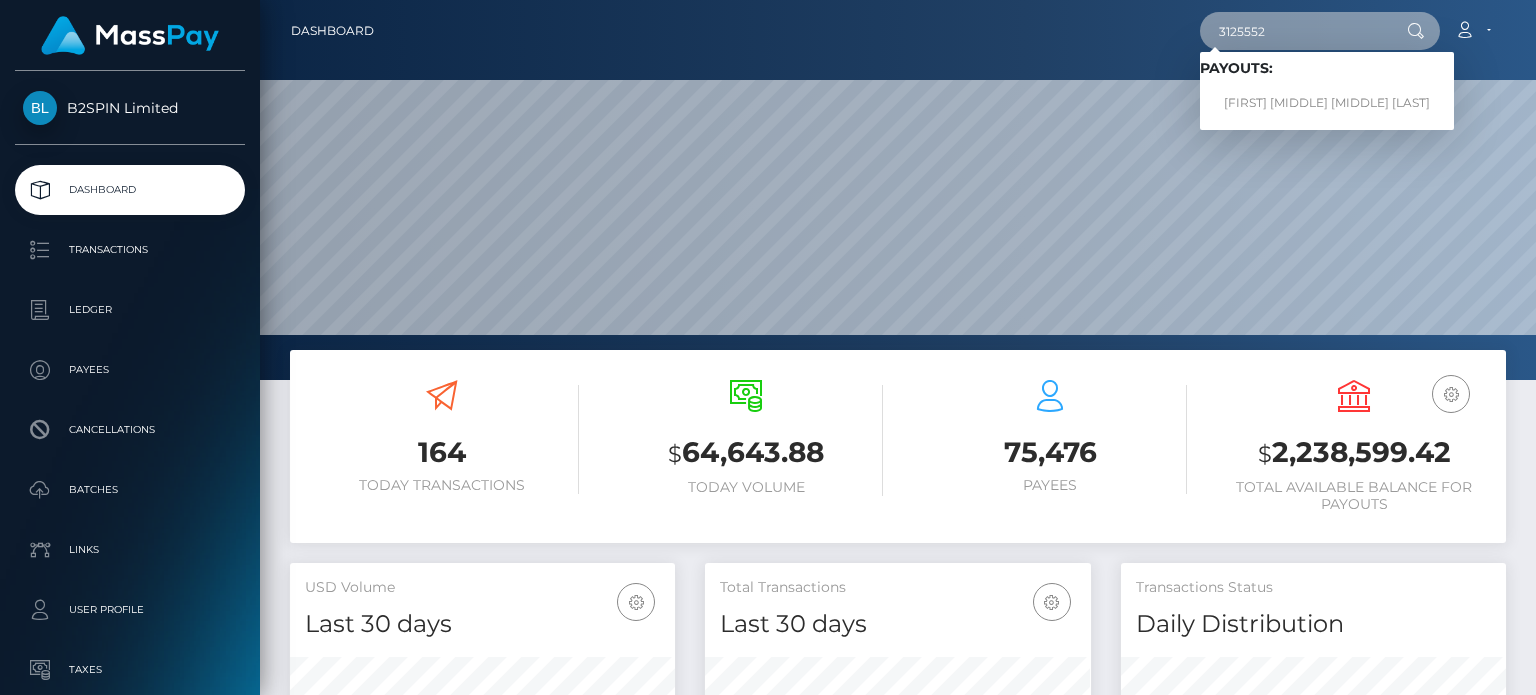 type on "3125552" 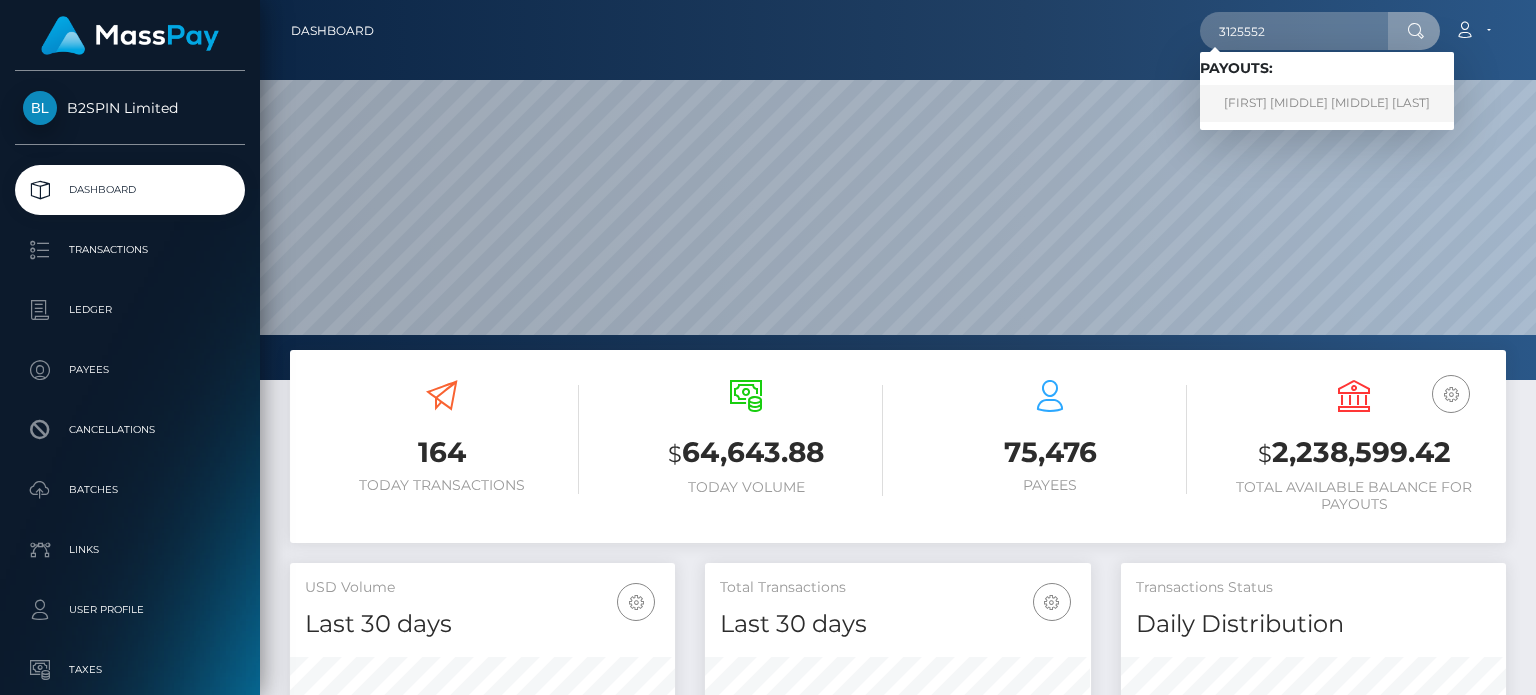 click on "TRISTAN SAMUEL RHYS  HAYS" at bounding box center [1327, 103] 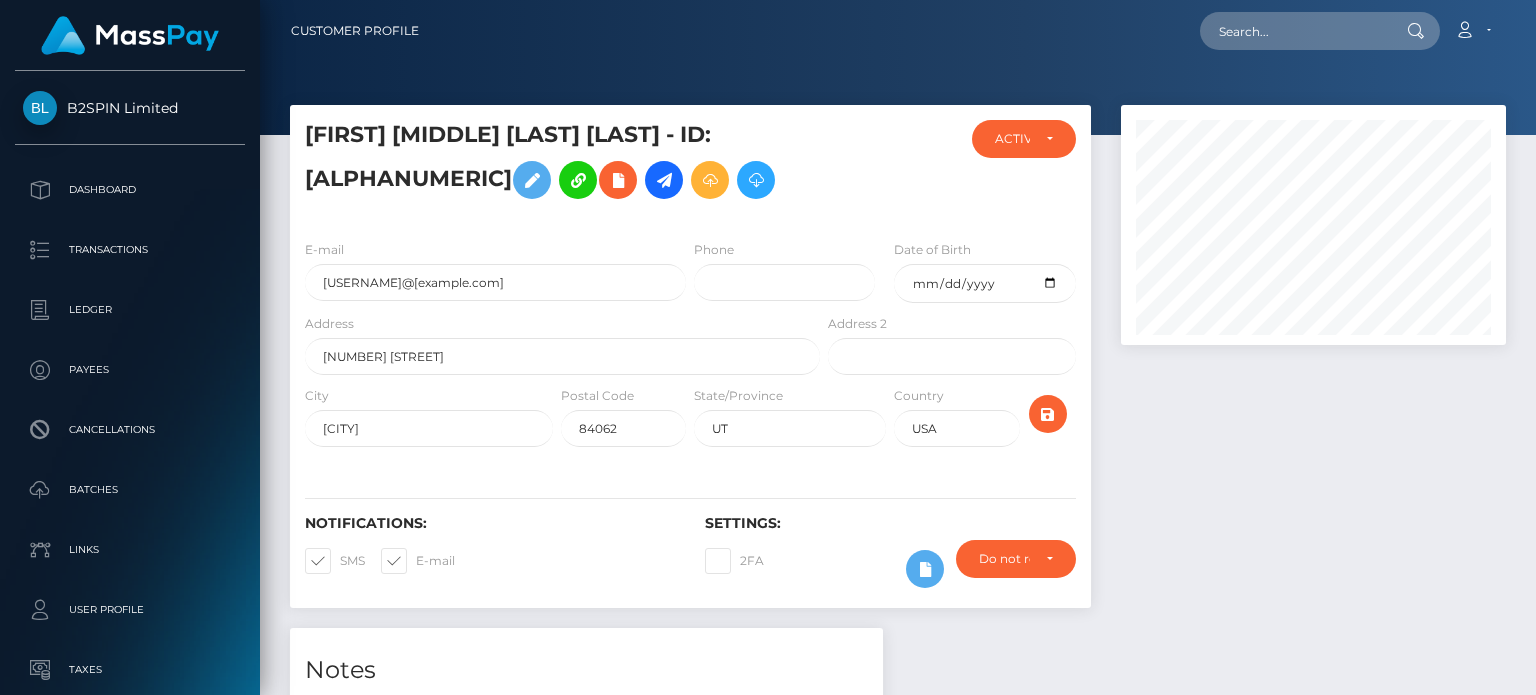 scroll, scrollTop: 0, scrollLeft: 0, axis: both 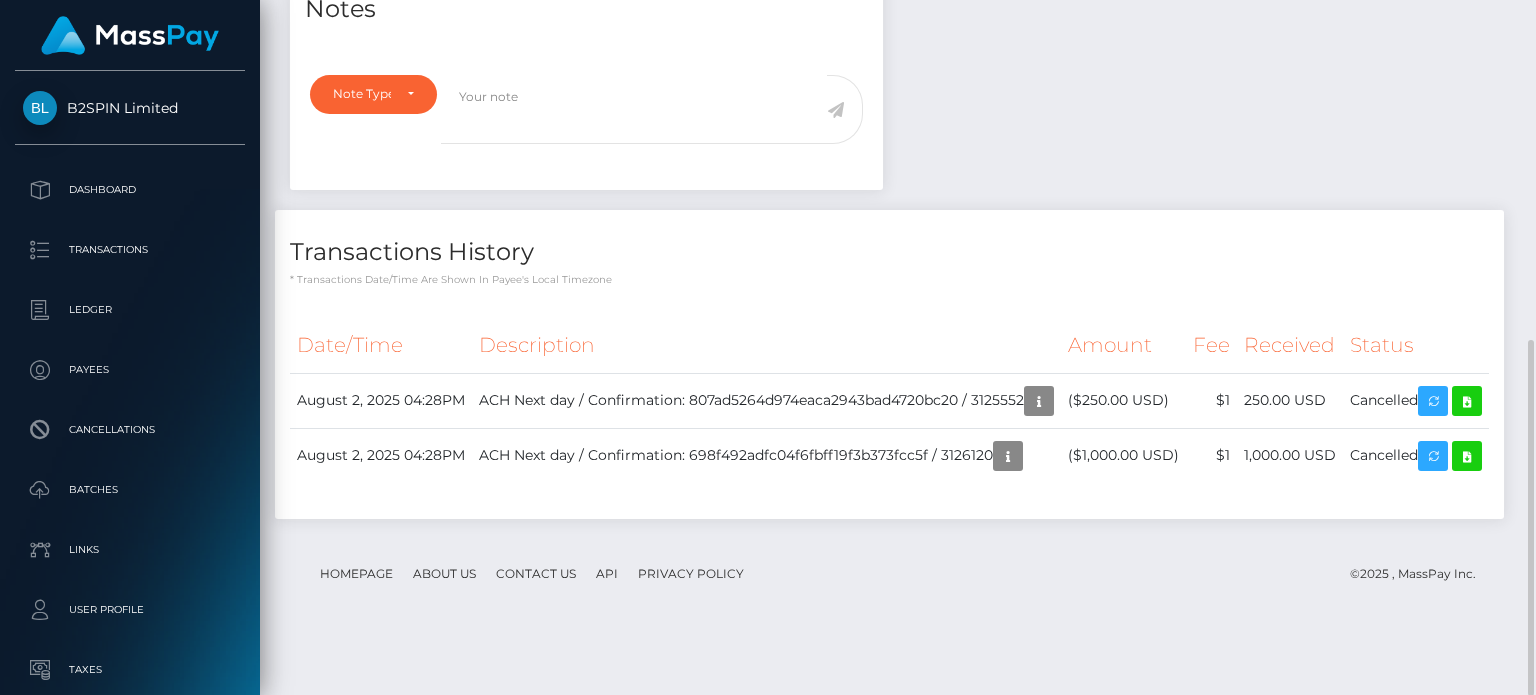 click on "Notes
Note Type
Compliance
Clear Compliance
General
Note Type" at bounding box center [898, 253] 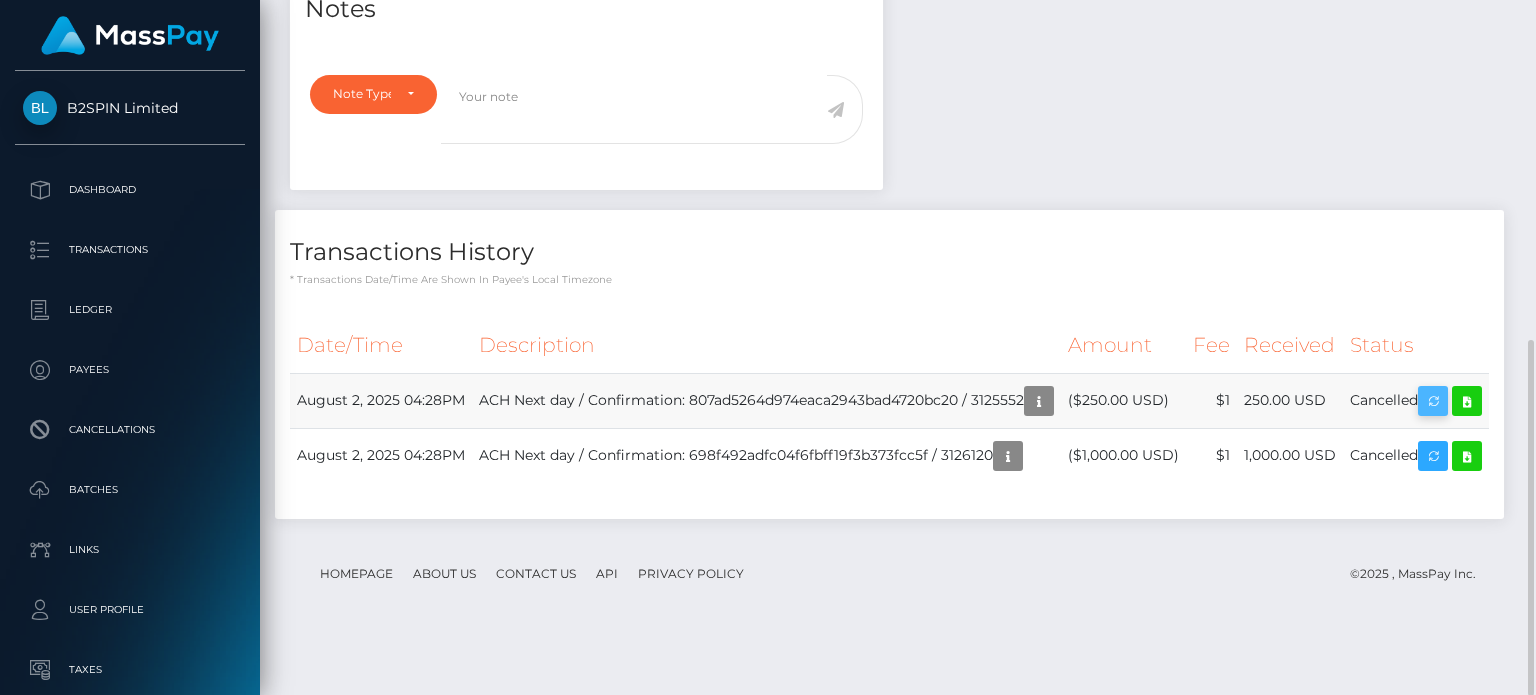 scroll, scrollTop: 240, scrollLeft: 384, axis: both 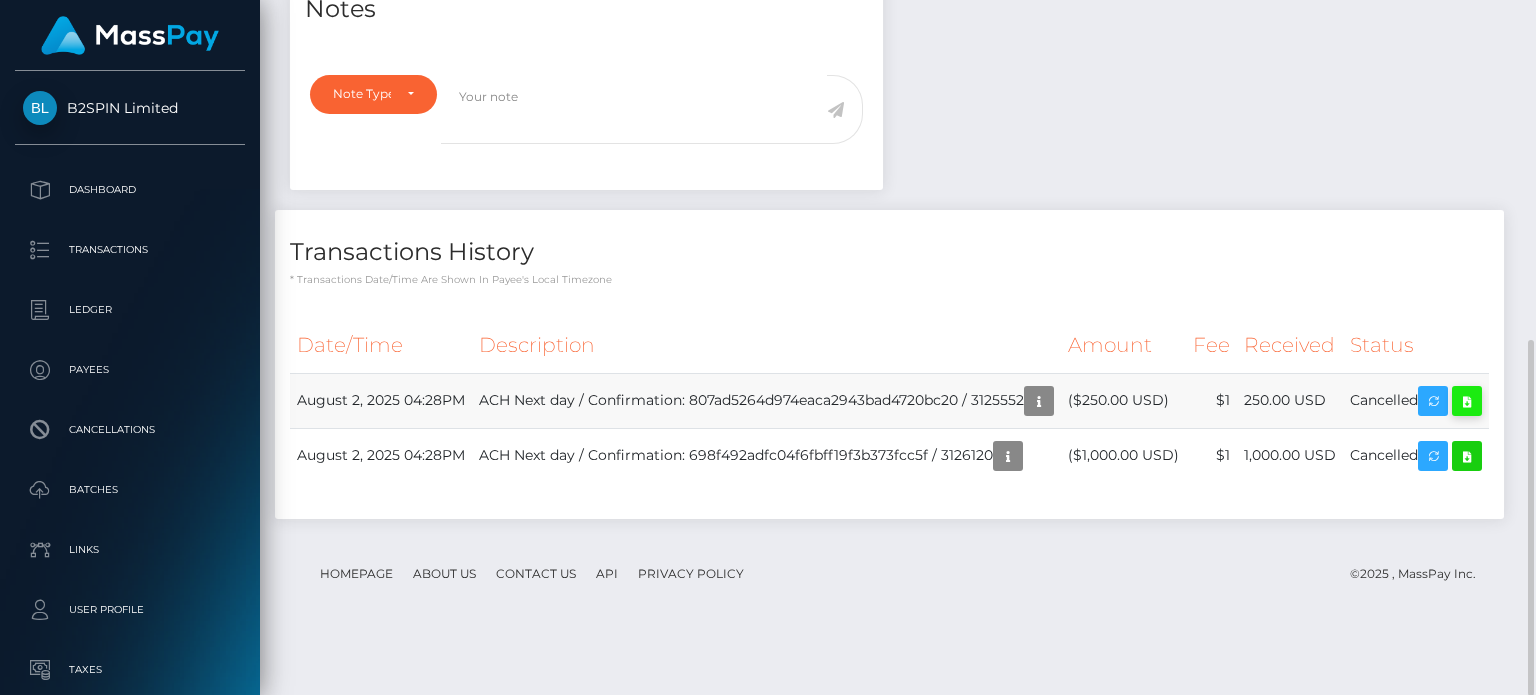 click at bounding box center [1467, 401] 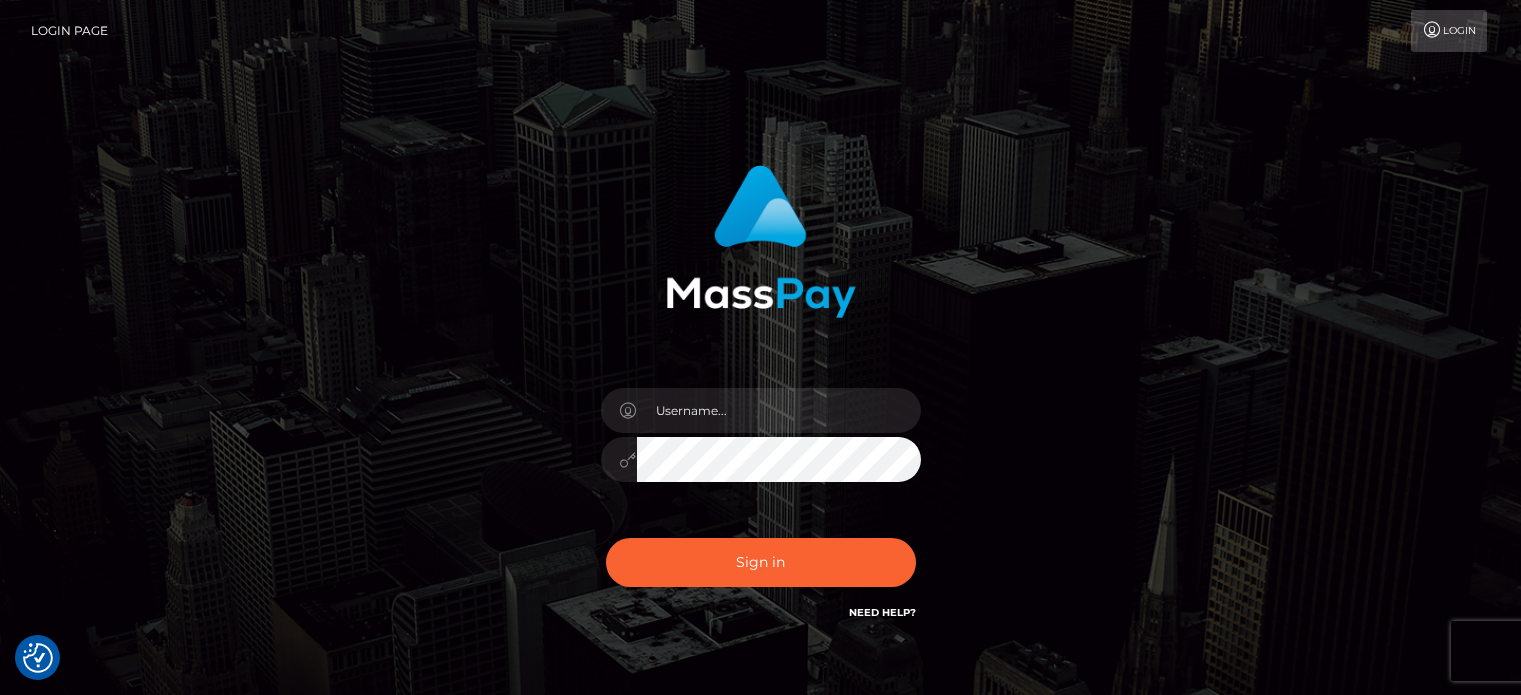 scroll, scrollTop: 0, scrollLeft: 0, axis: both 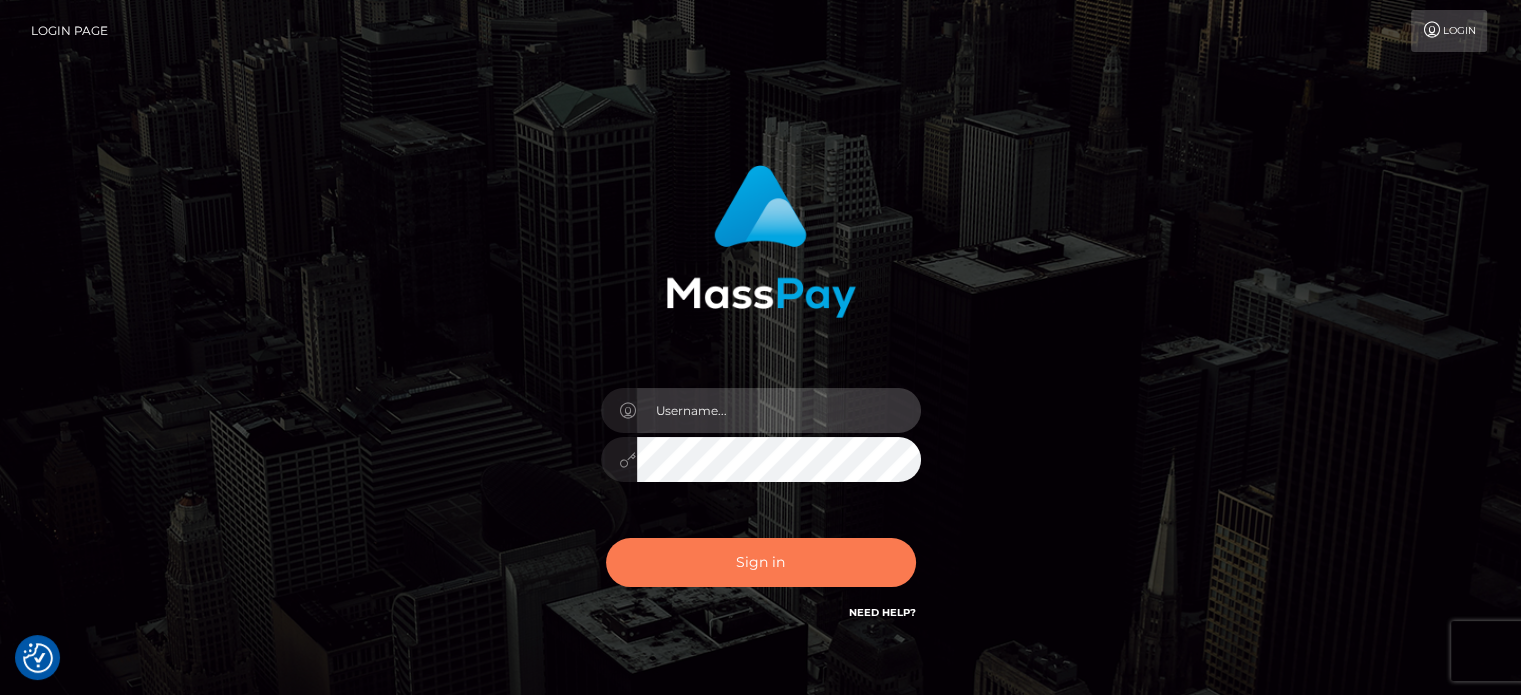type on "Paula.B2Spin" 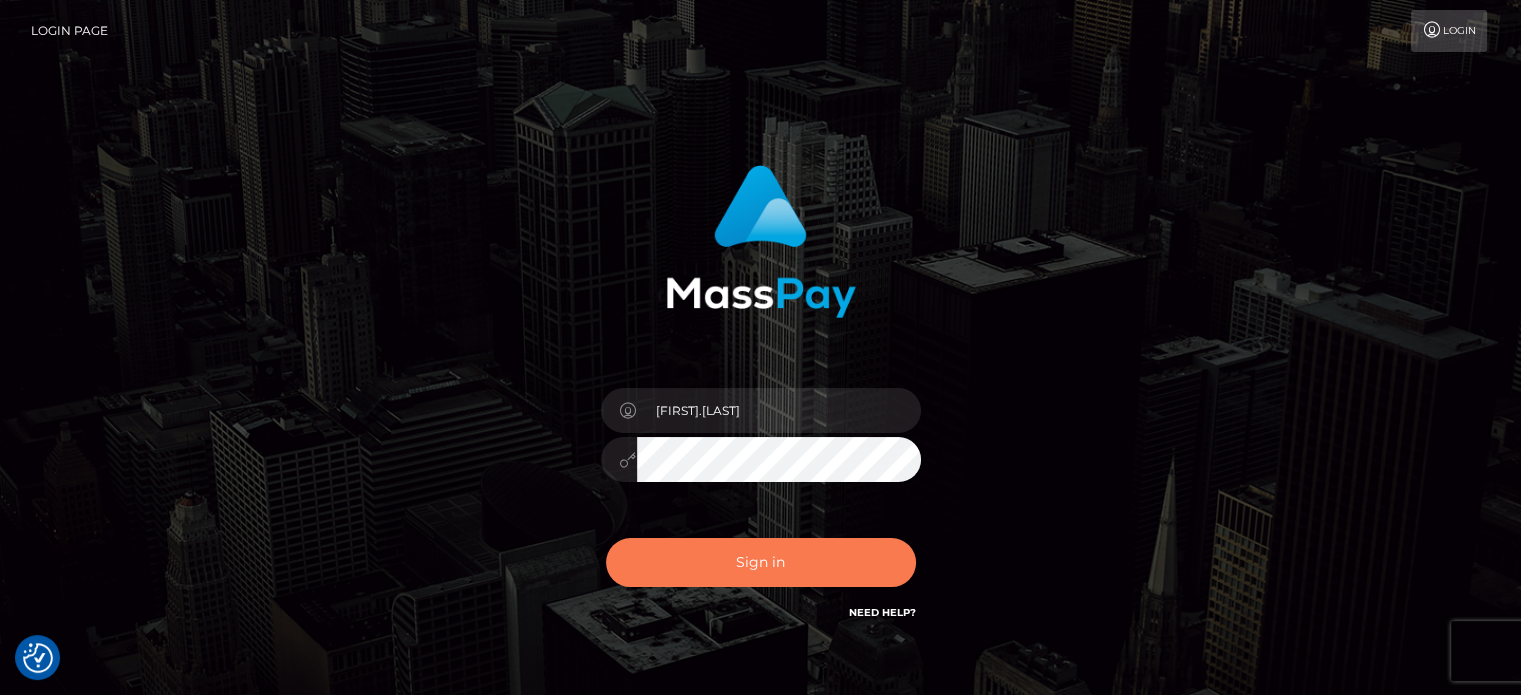 click on "Sign in" at bounding box center [761, 562] 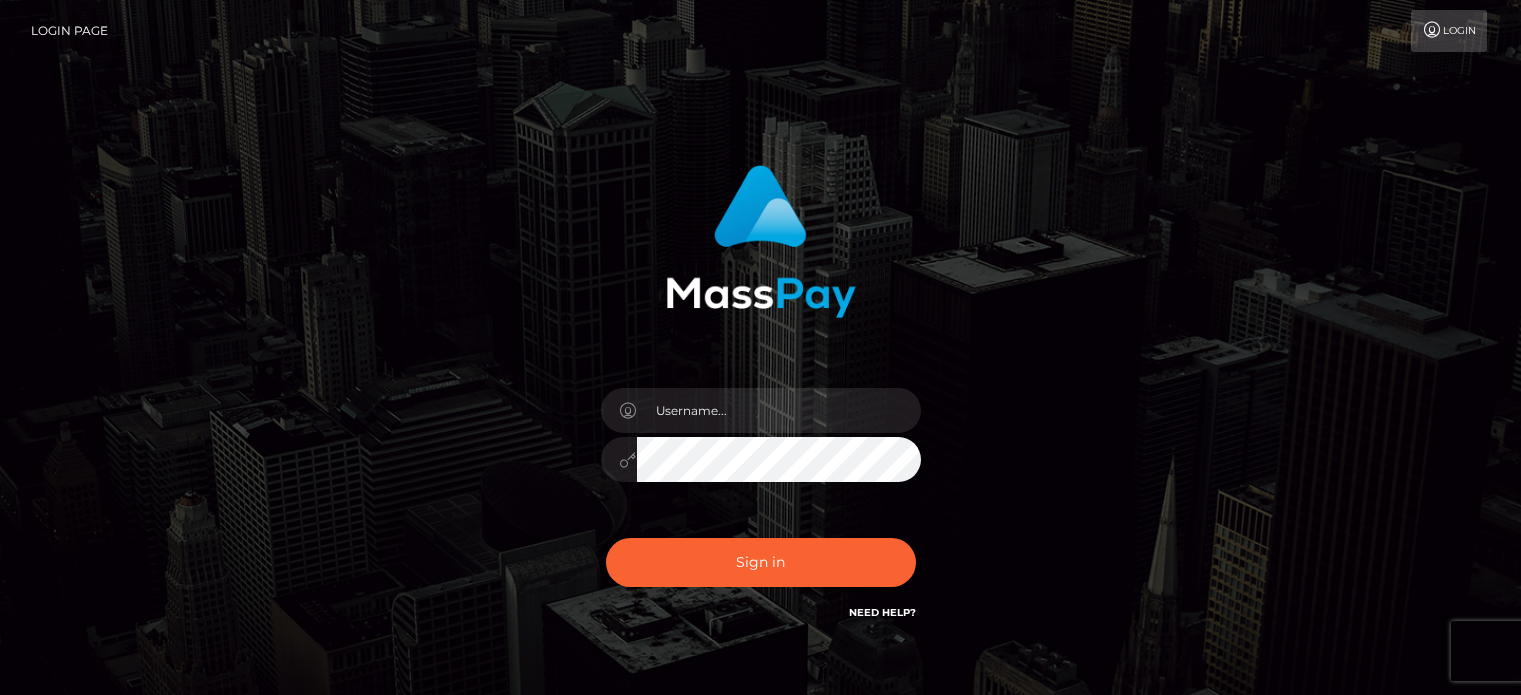 scroll, scrollTop: 0, scrollLeft: 0, axis: both 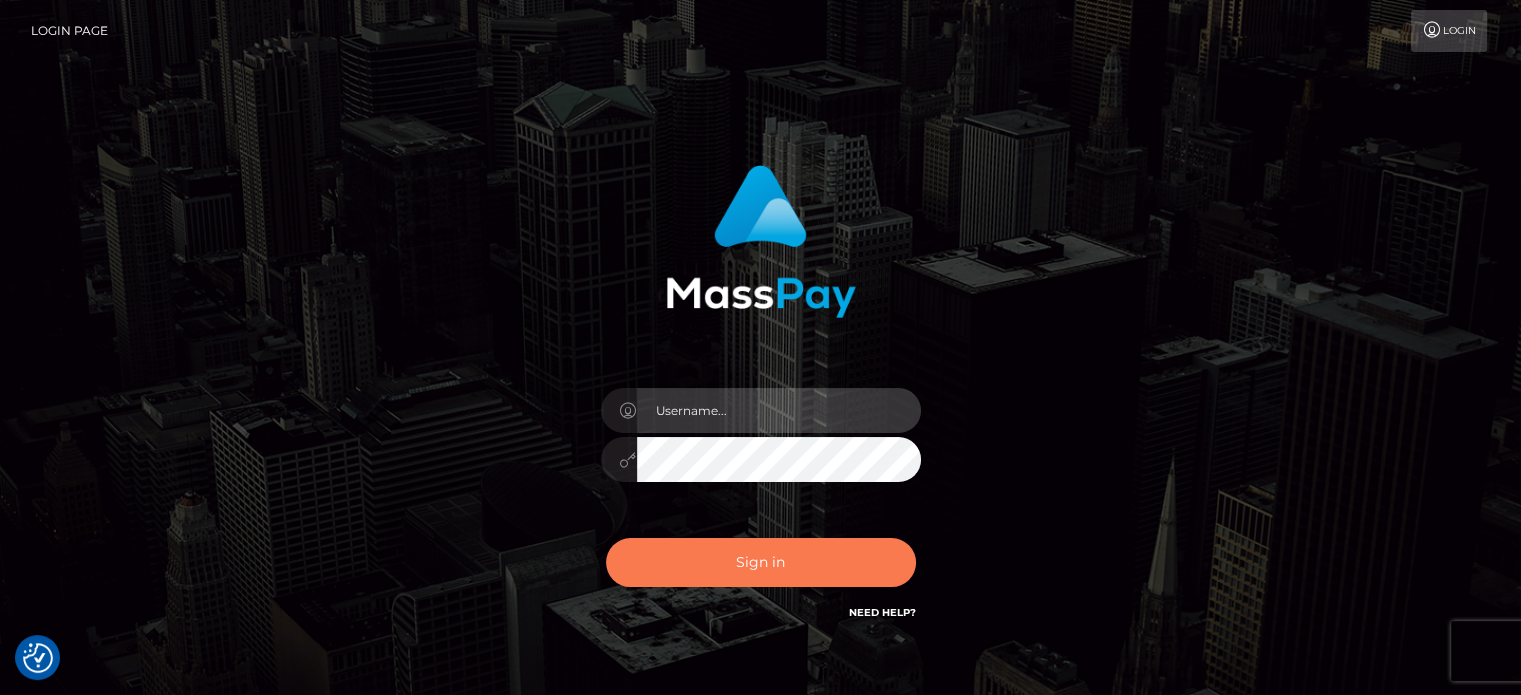 type on "Paula.B2Spin" 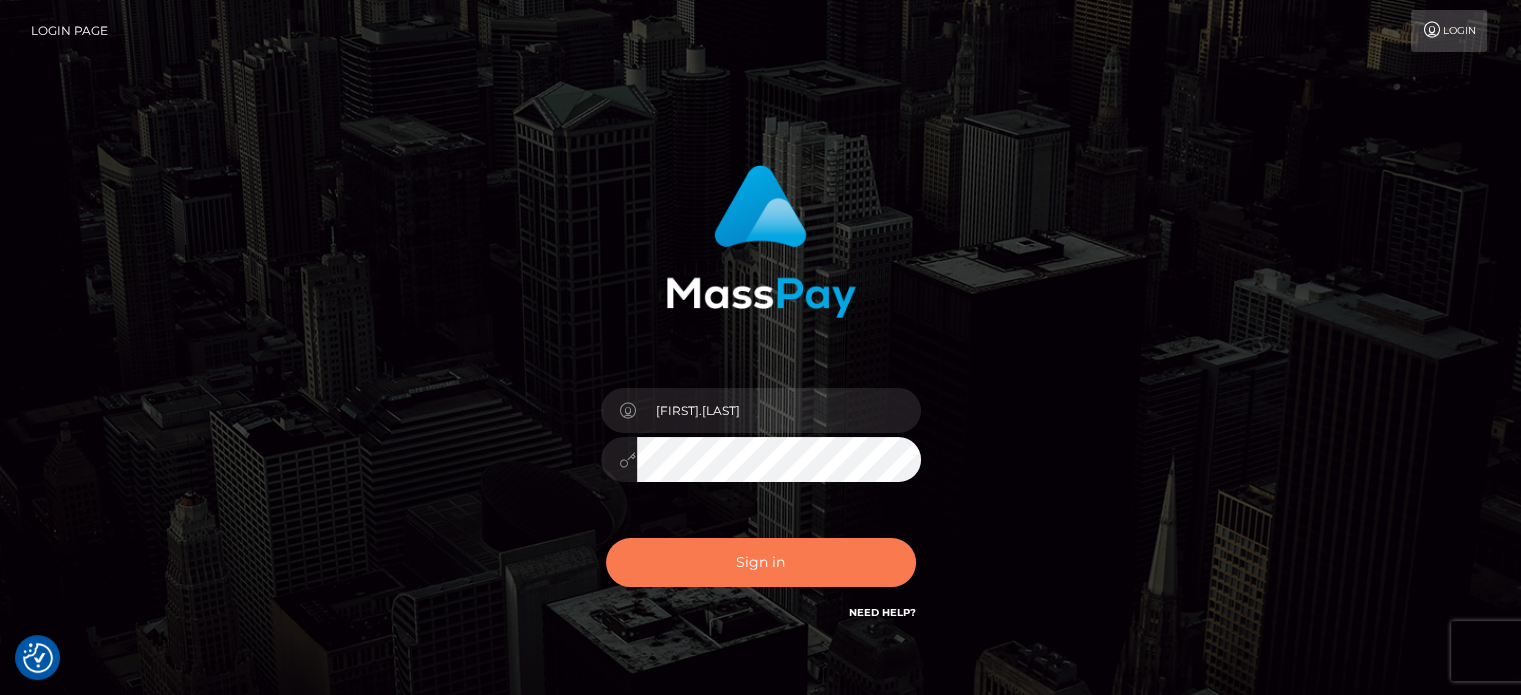 click on "Sign in" at bounding box center [761, 562] 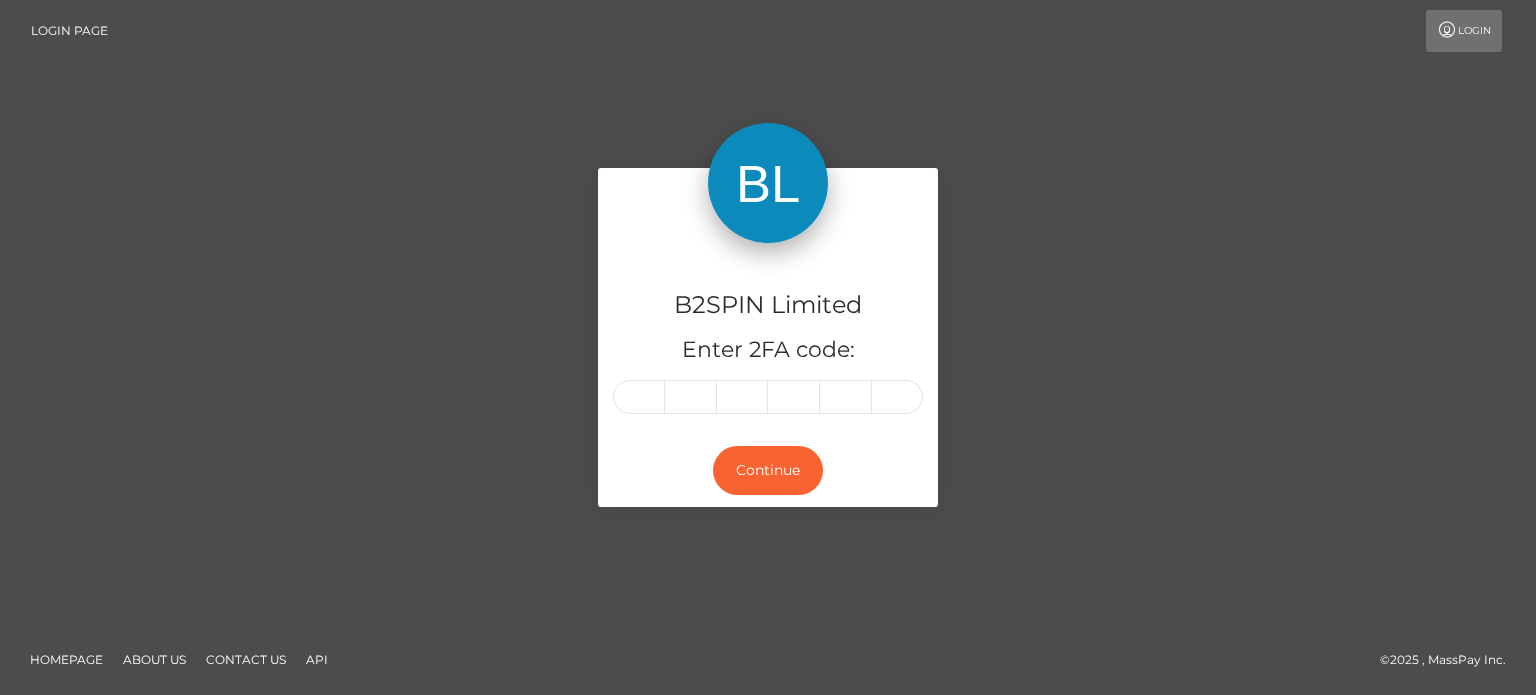 scroll, scrollTop: 0, scrollLeft: 0, axis: both 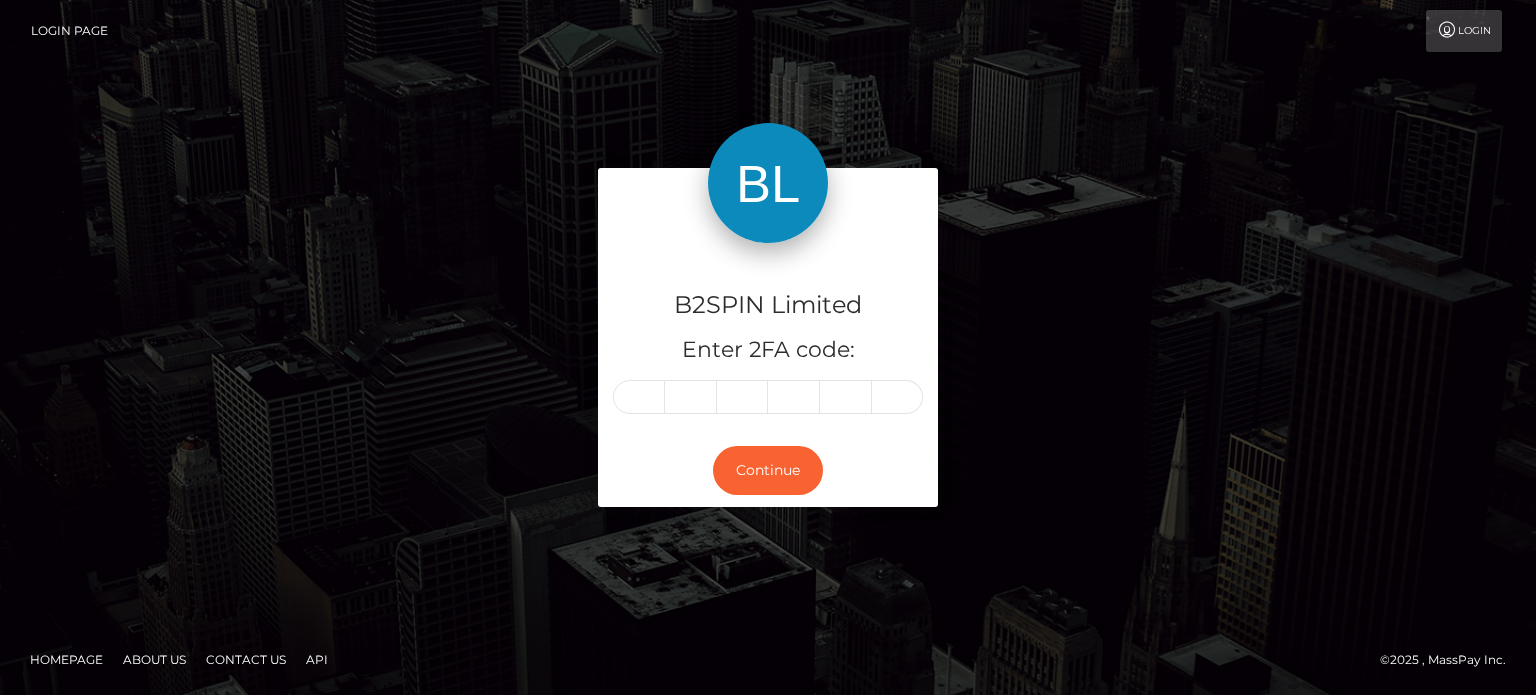 drag, startPoint x: 1200, startPoint y: 459, endPoint x: 1066, endPoint y: 477, distance: 135.20355 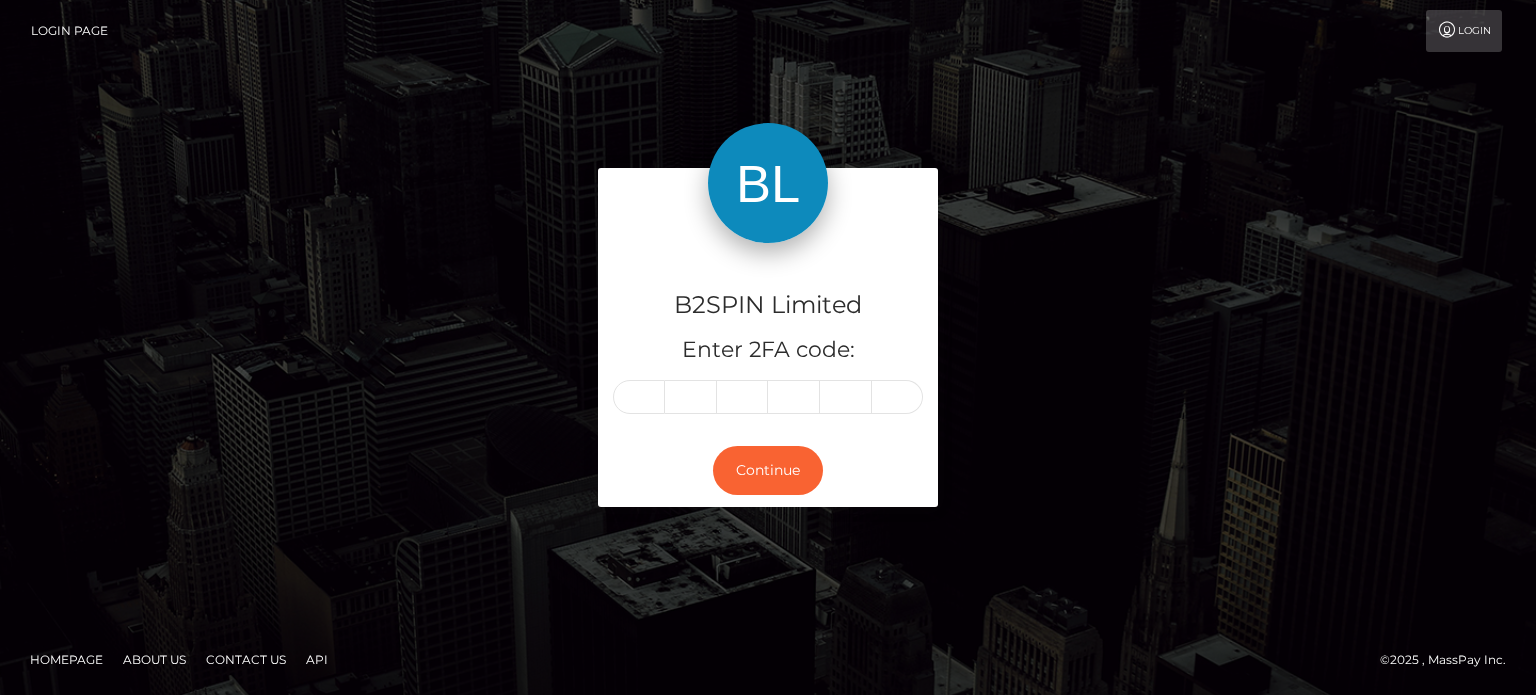 click on "B2SPIN Limited
Enter 2FA code:" at bounding box center (768, 339) 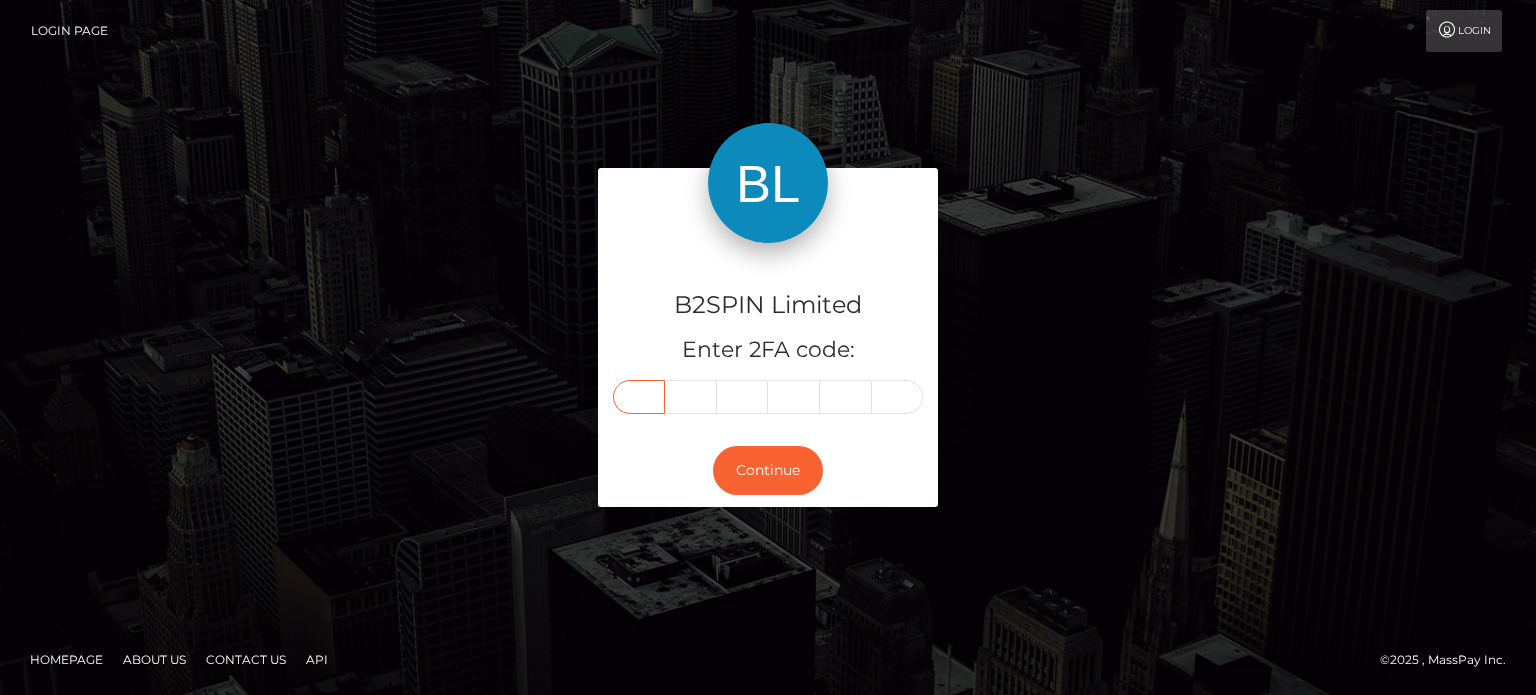 click at bounding box center [639, 397] 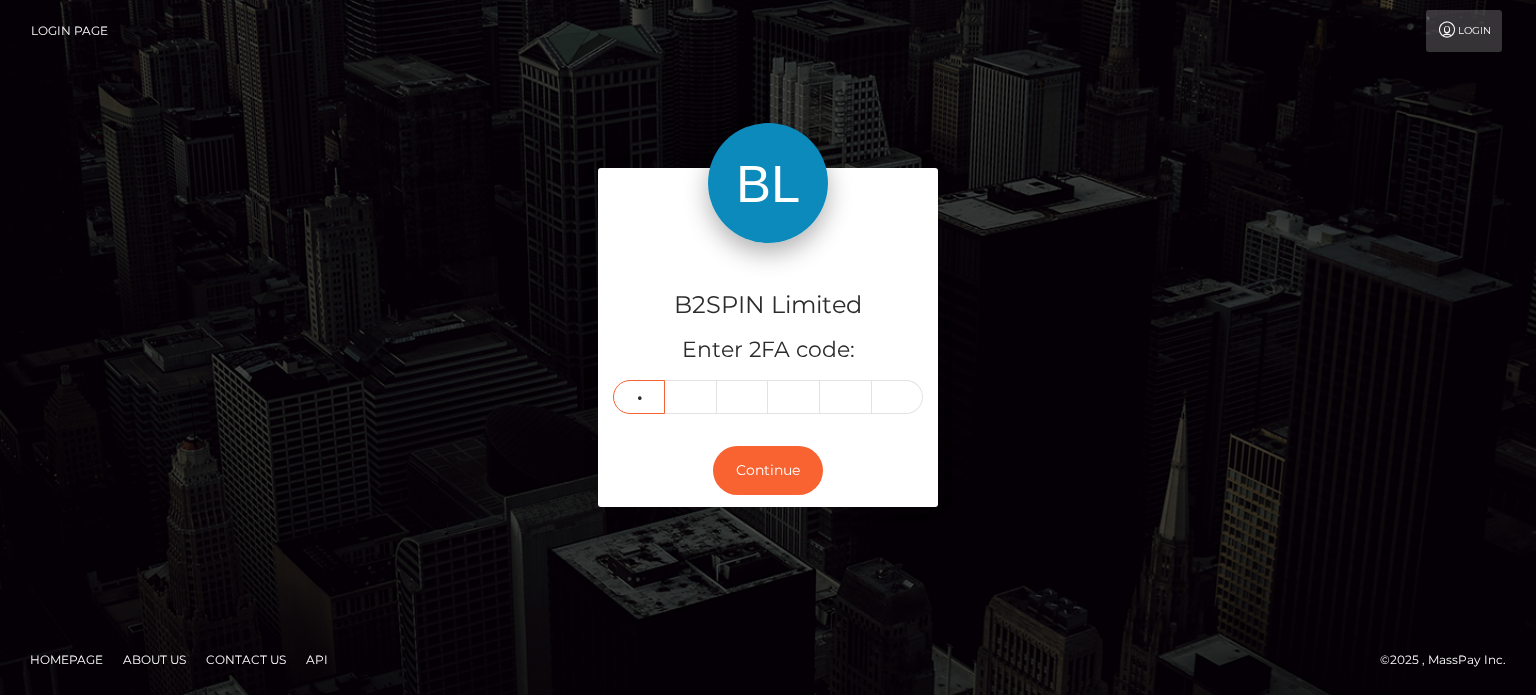type on "3" 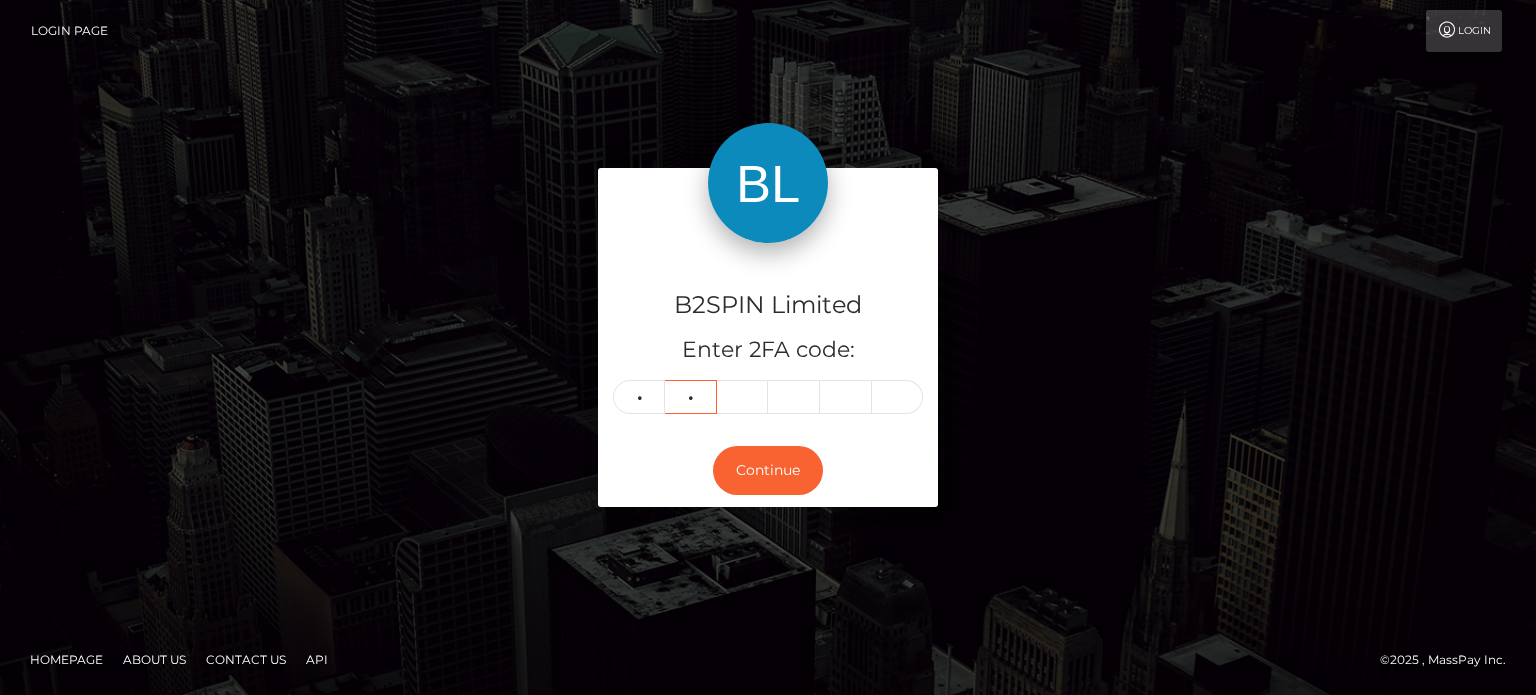 type on "6" 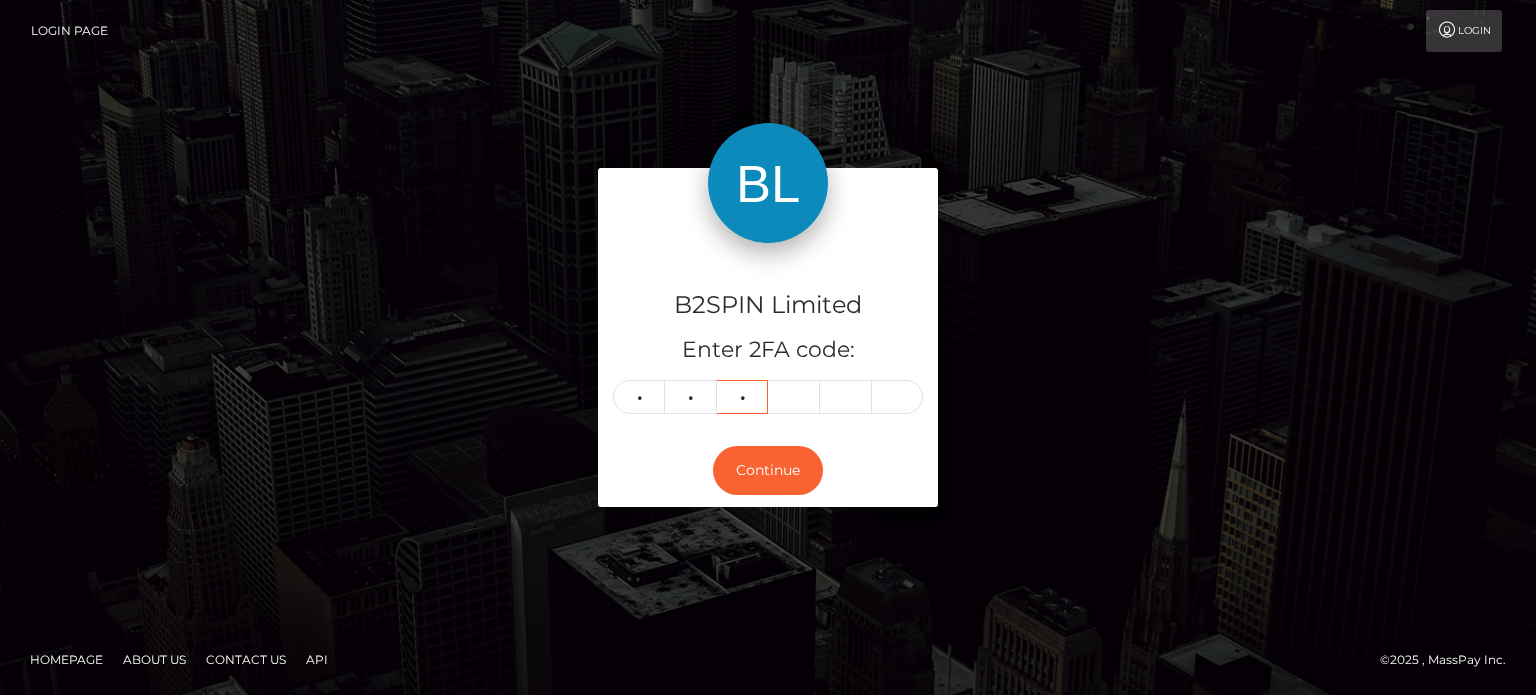type on "6" 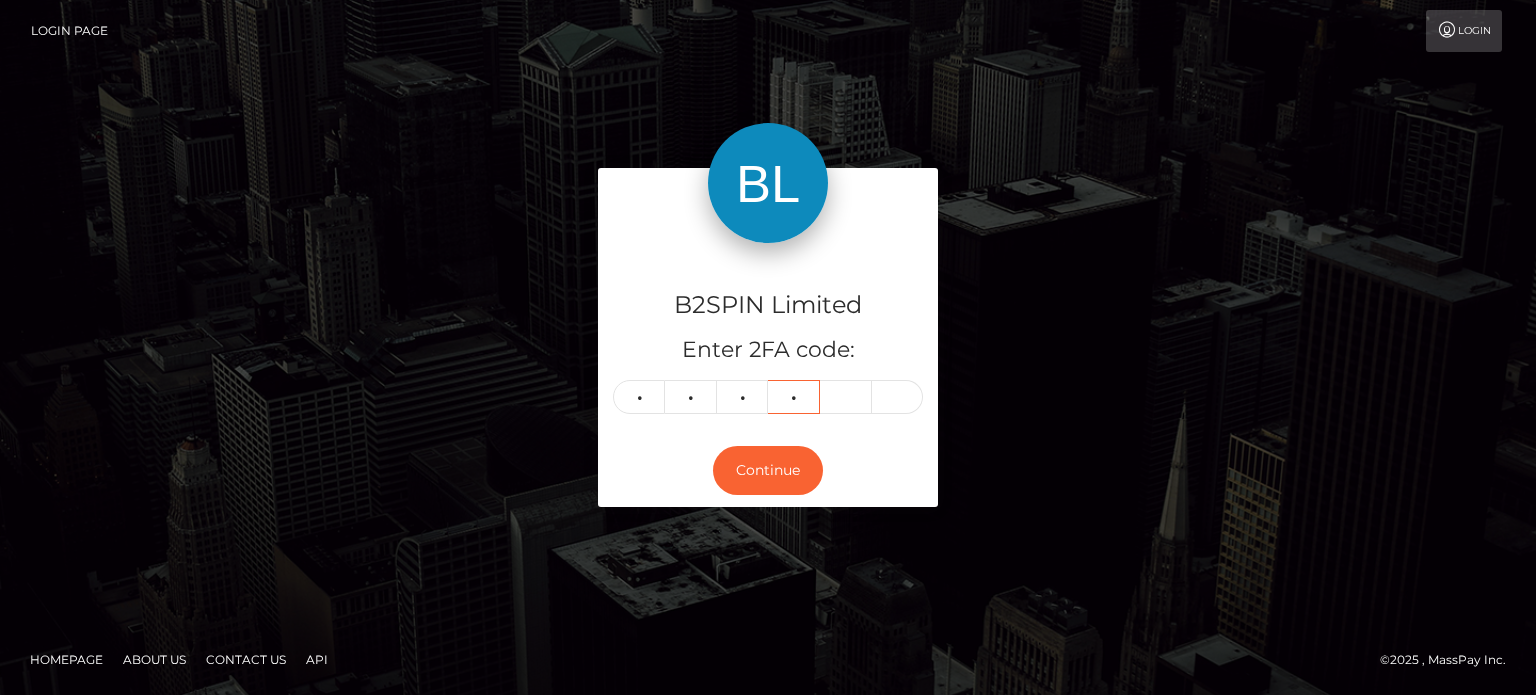 type on "9" 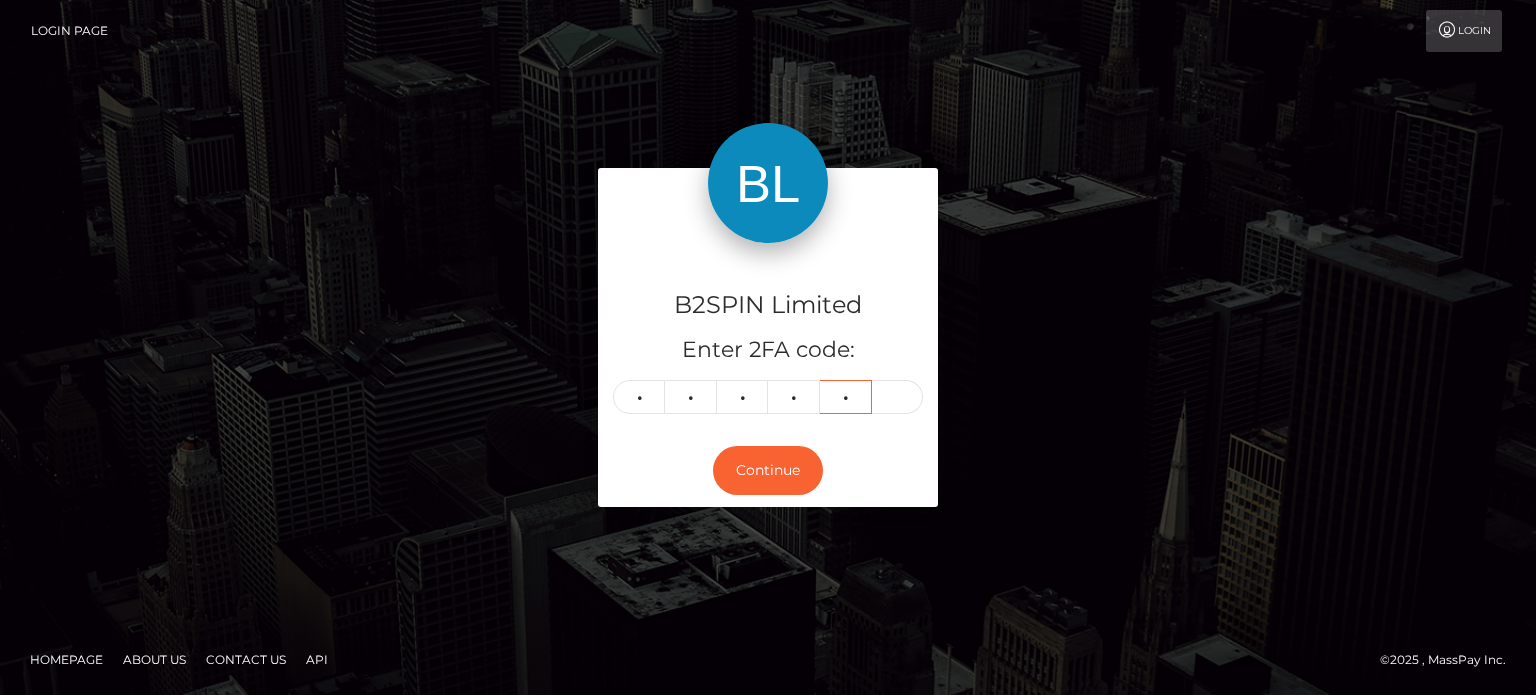 type on "5" 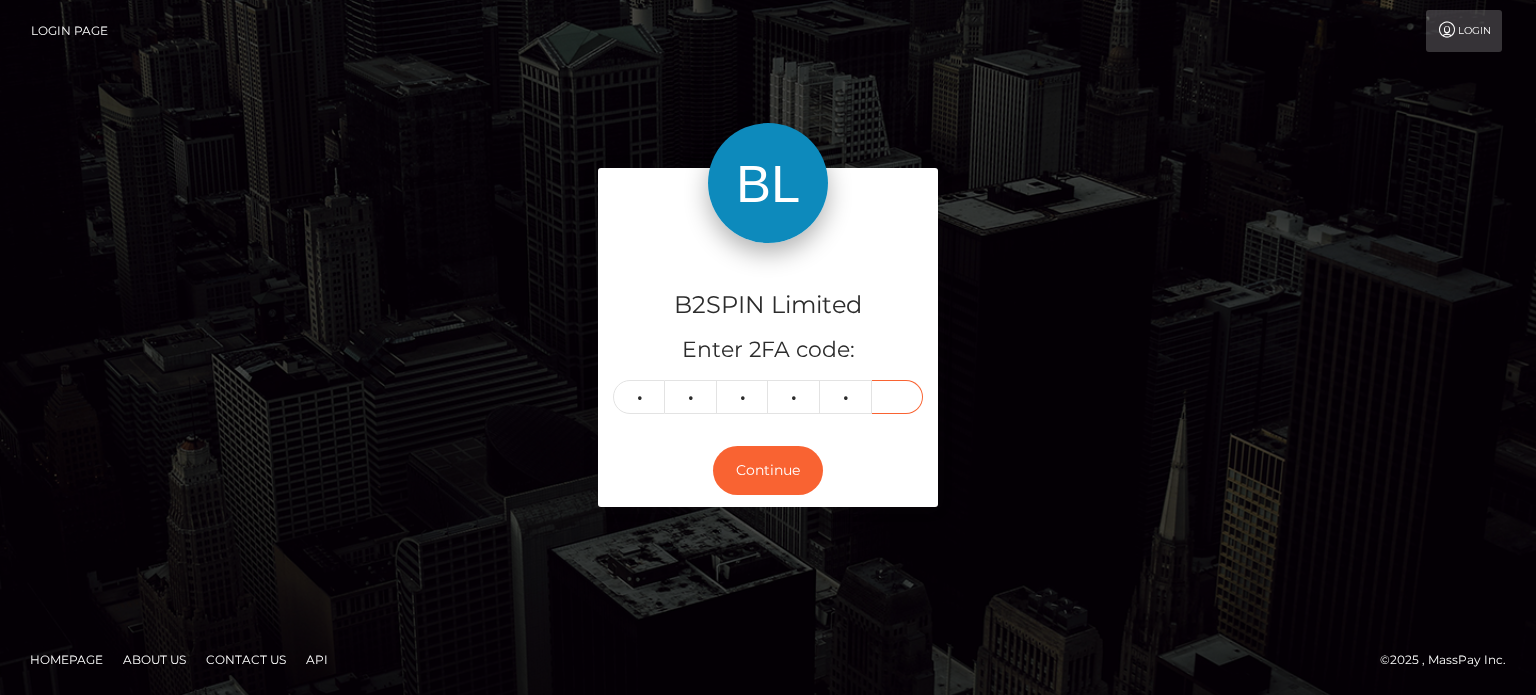 type on "4" 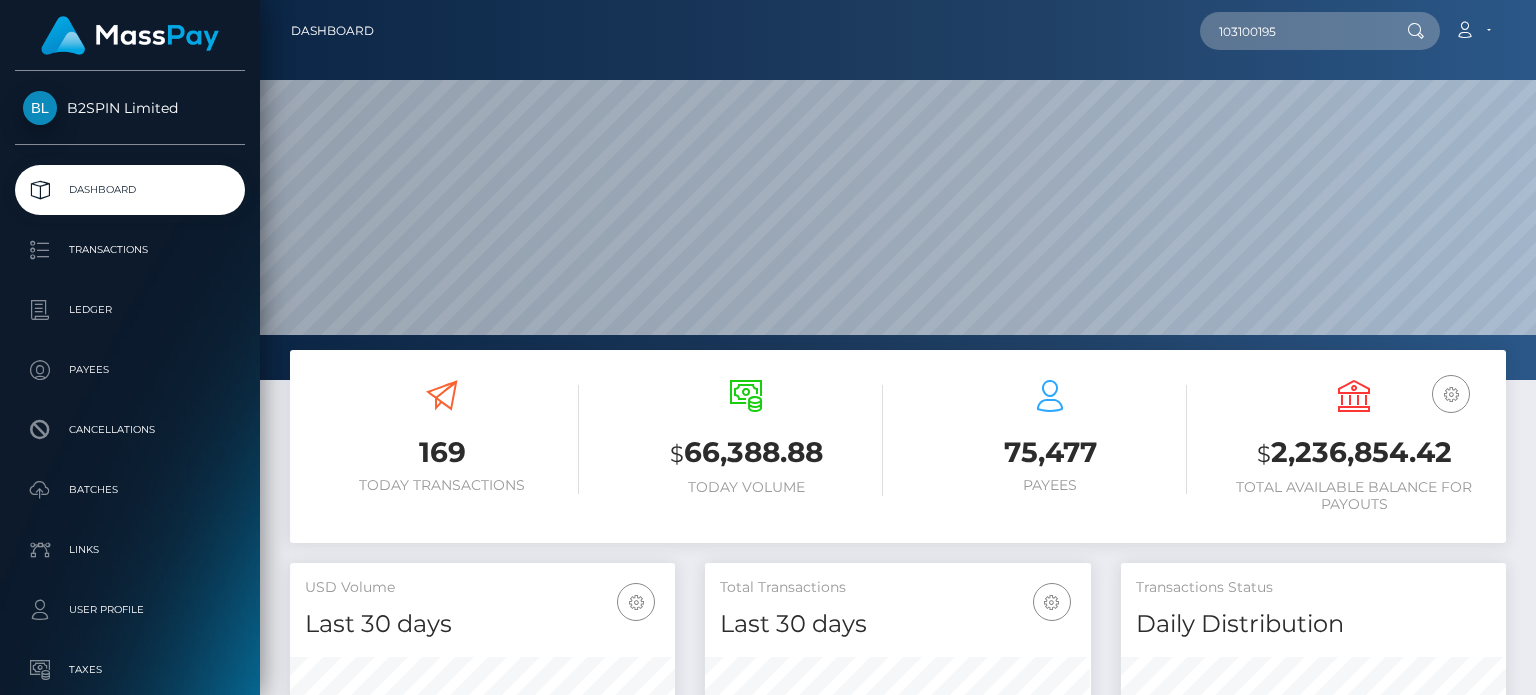 scroll, scrollTop: 0, scrollLeft: 0, axis: both 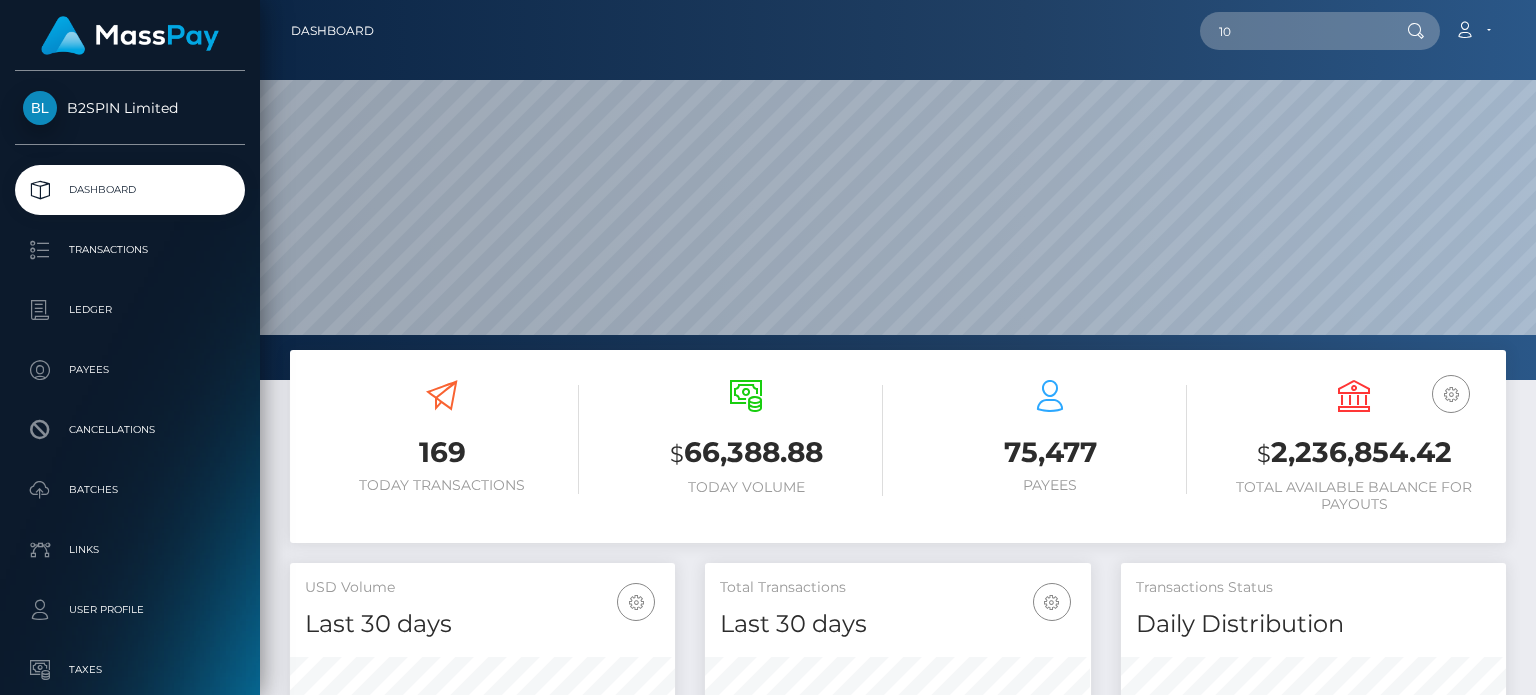 type on "1" 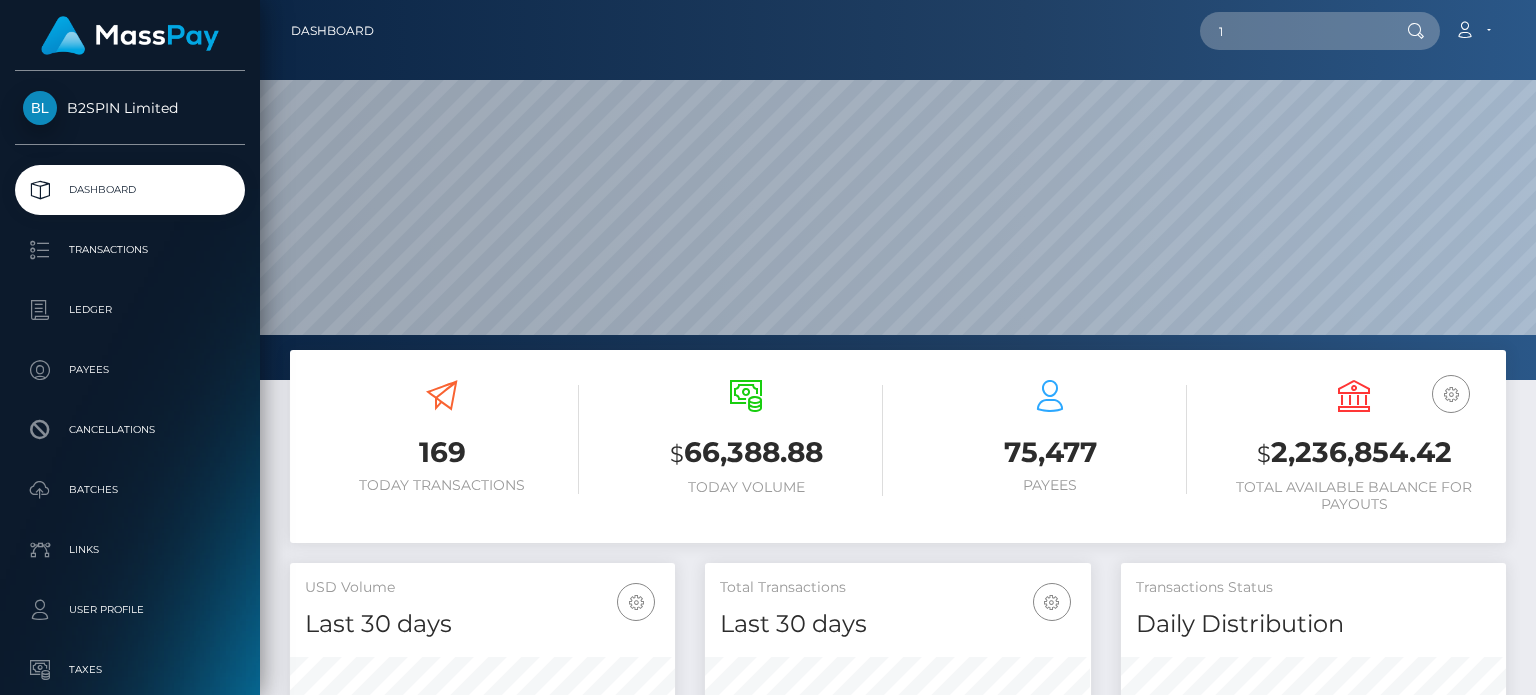 type 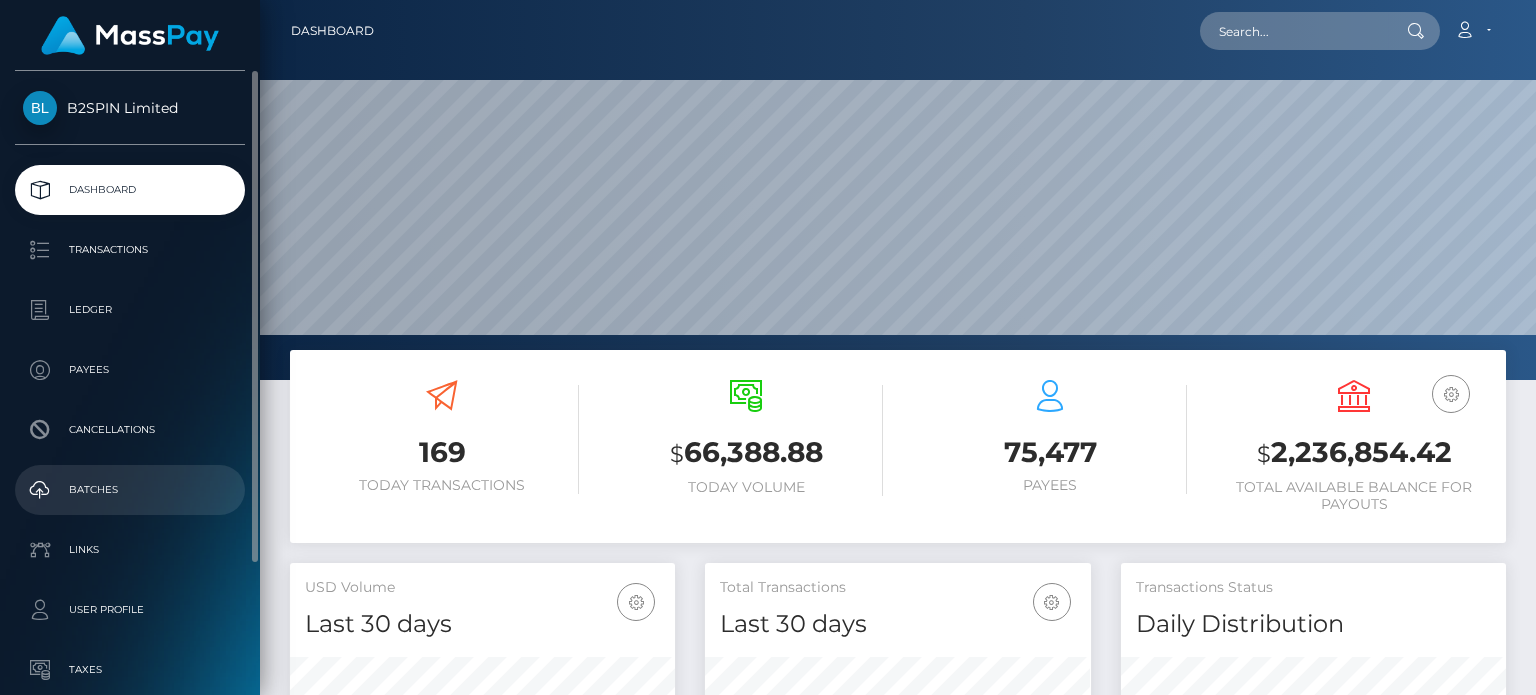 click on "Batches" at bounding box center [130, 490] 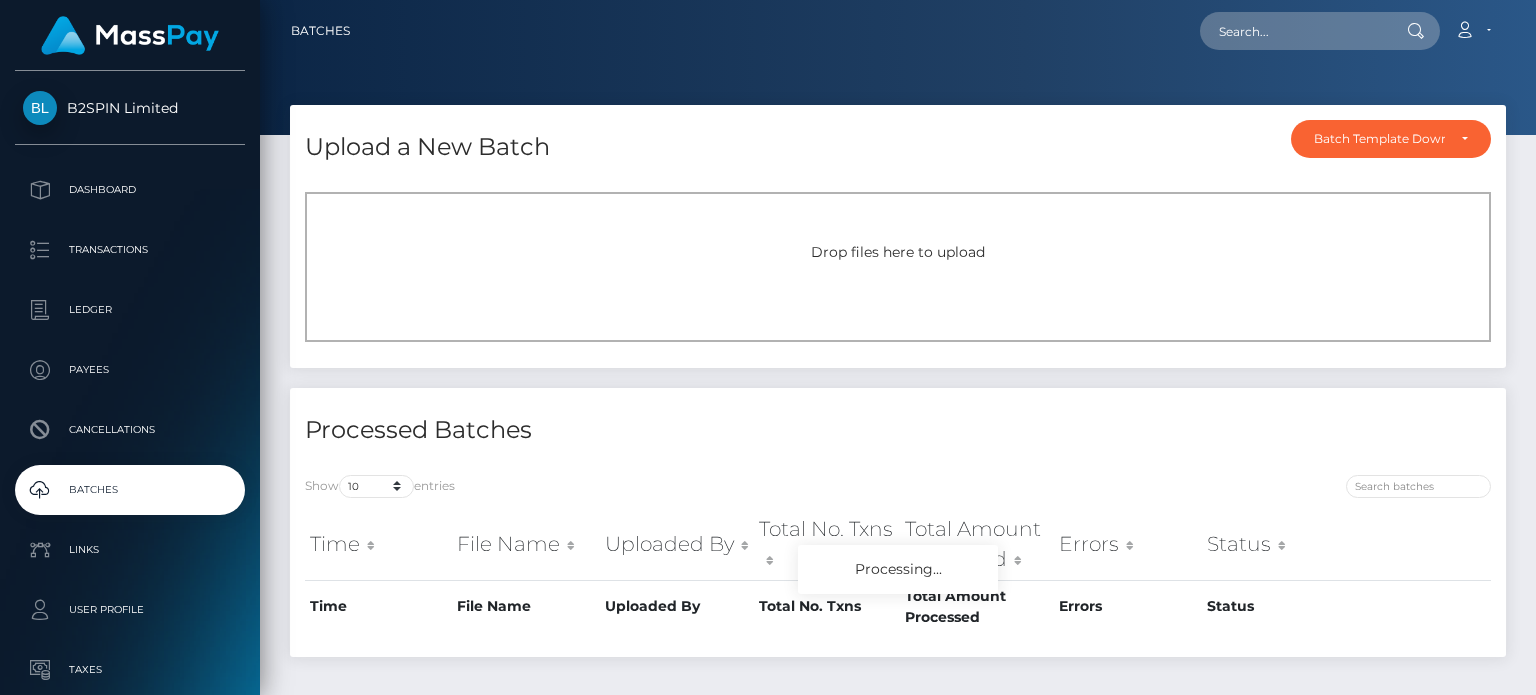 scroll, scrollTop: 0, scrollLeft: 0, axis: both 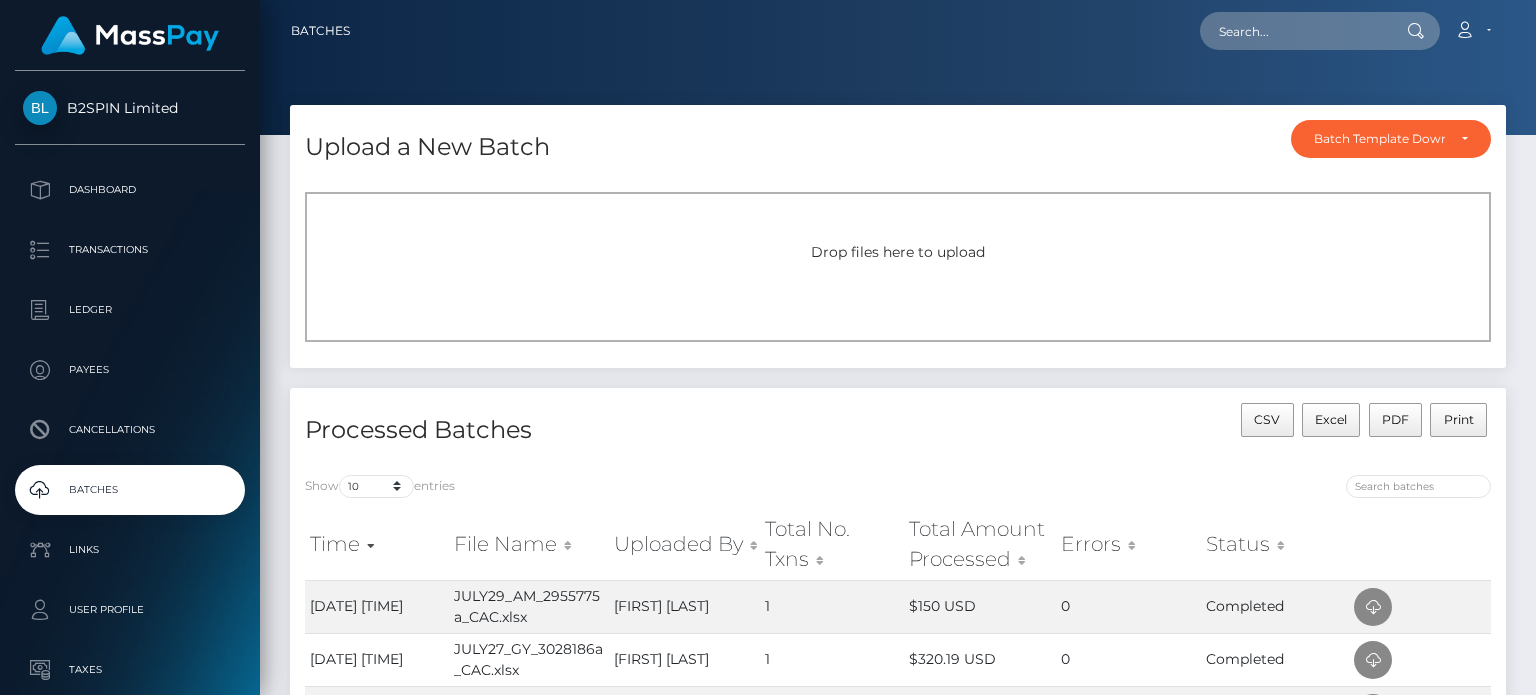 click on "Drop files here to upload" at bounding box center (898, 267) 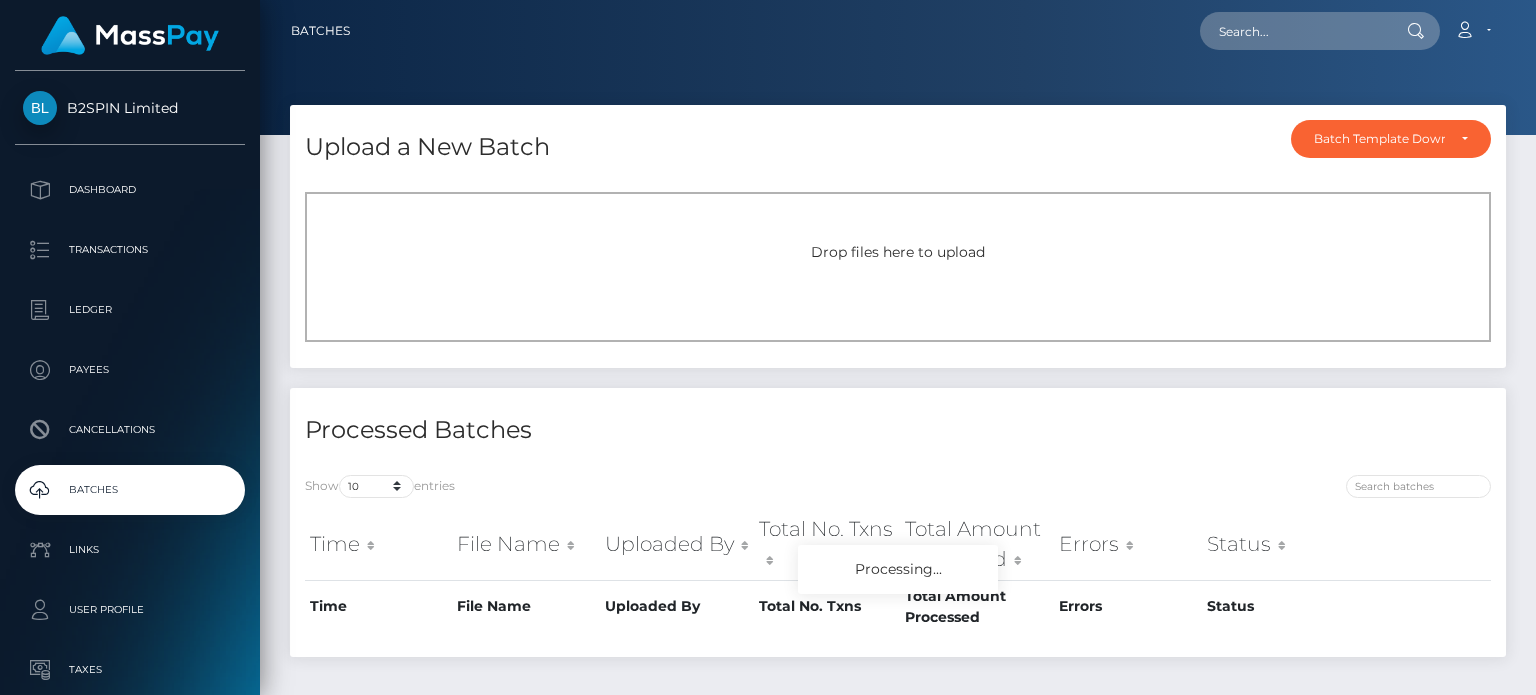 scroll, scrollTop: 0, scrollLeft: 0, axis: both 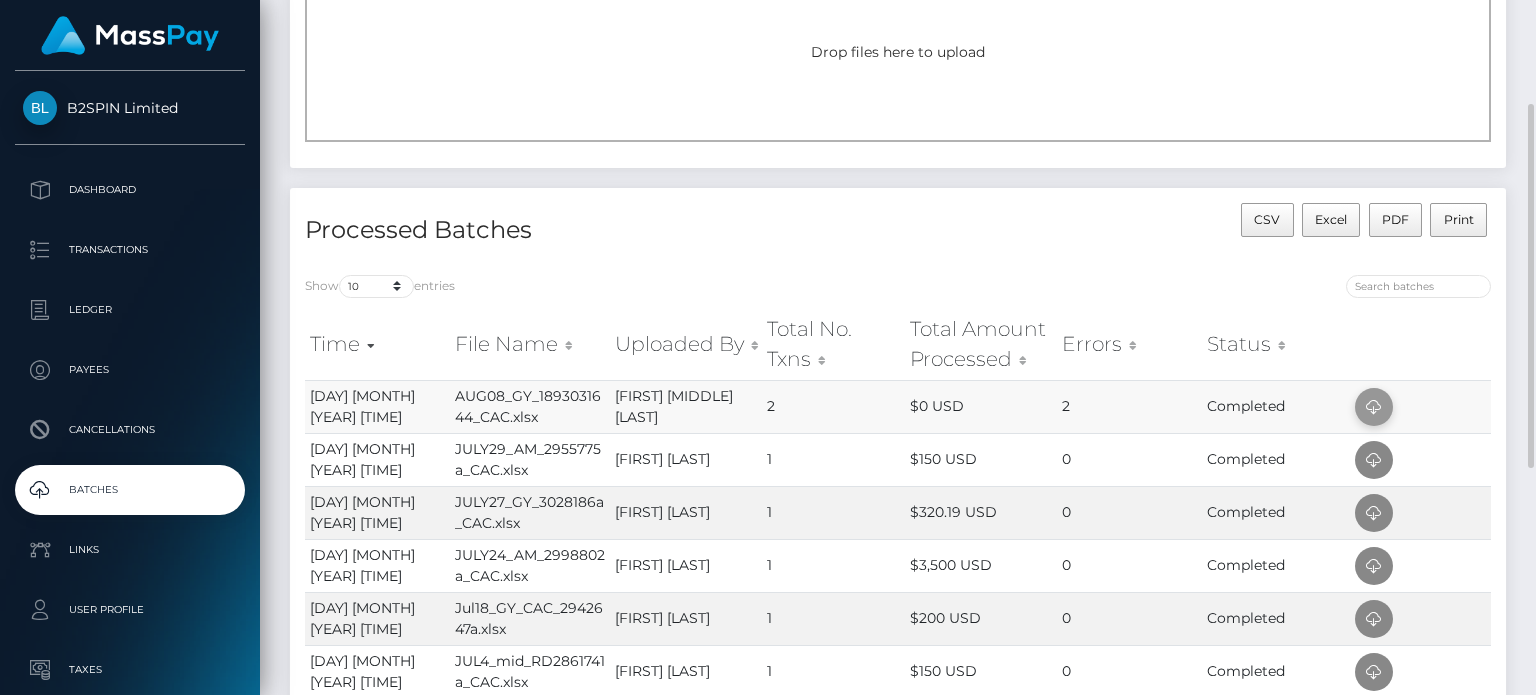 click at bounding box center [1374, 407] 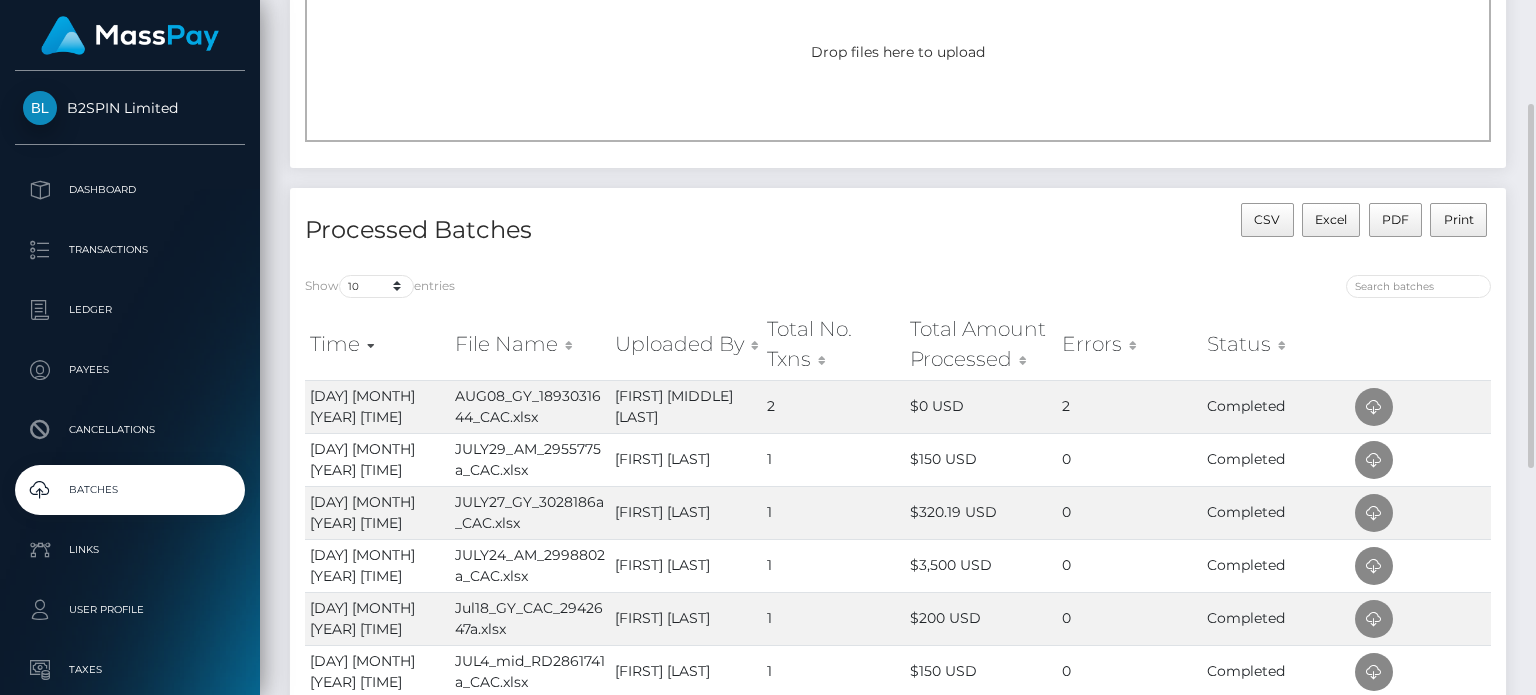 scroll, scrollTop: 0, scrollLeft: 0, axis: both 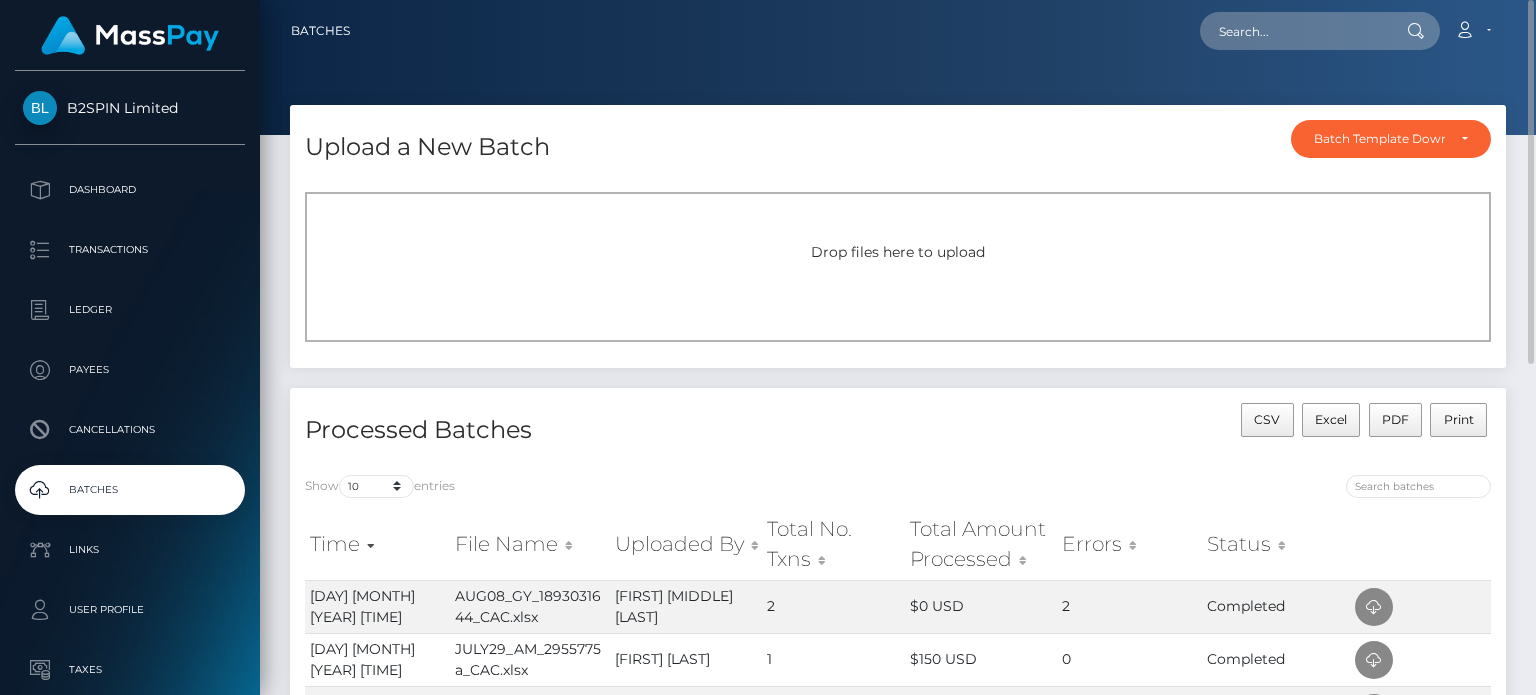 click on "Drop files here to upload" at bounding box center [898, 252] 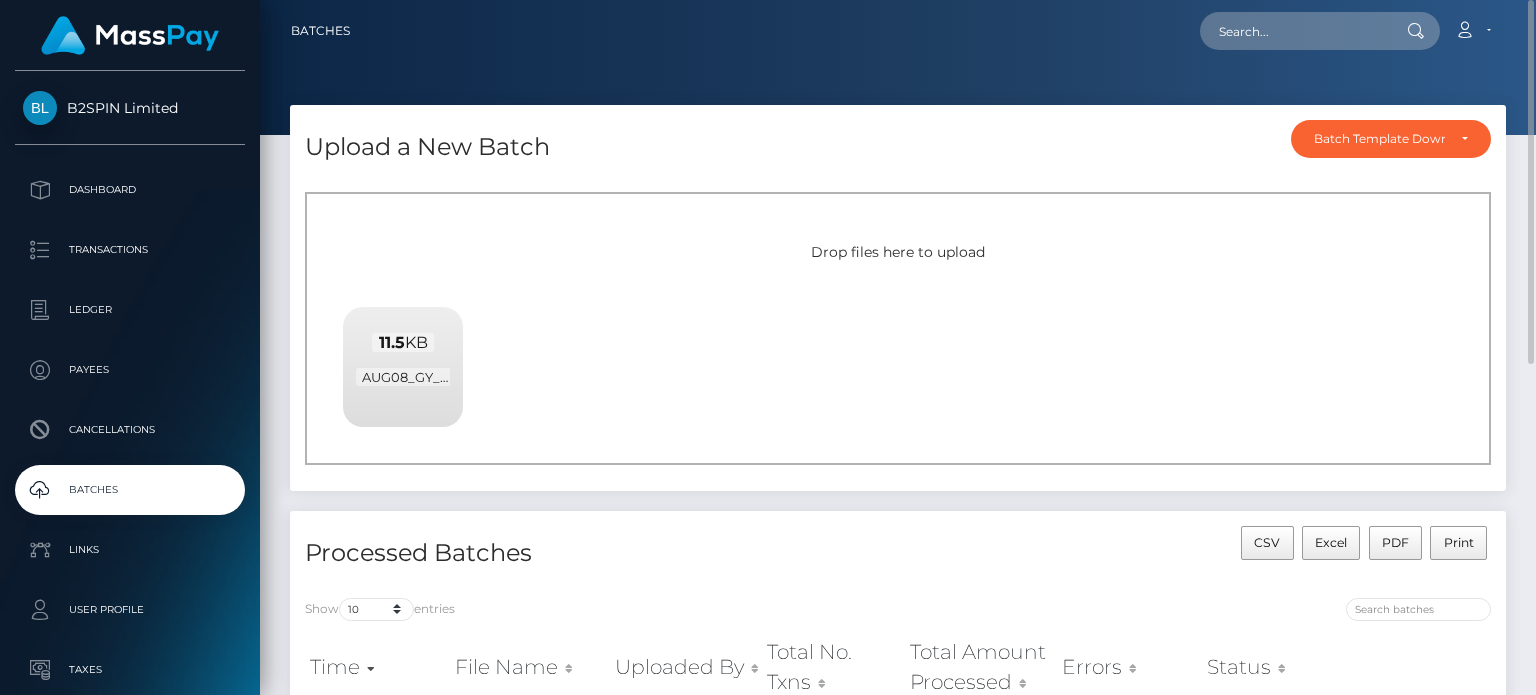 scroll, scrollTop: 100, scrollLeft: 0, axis: vertical 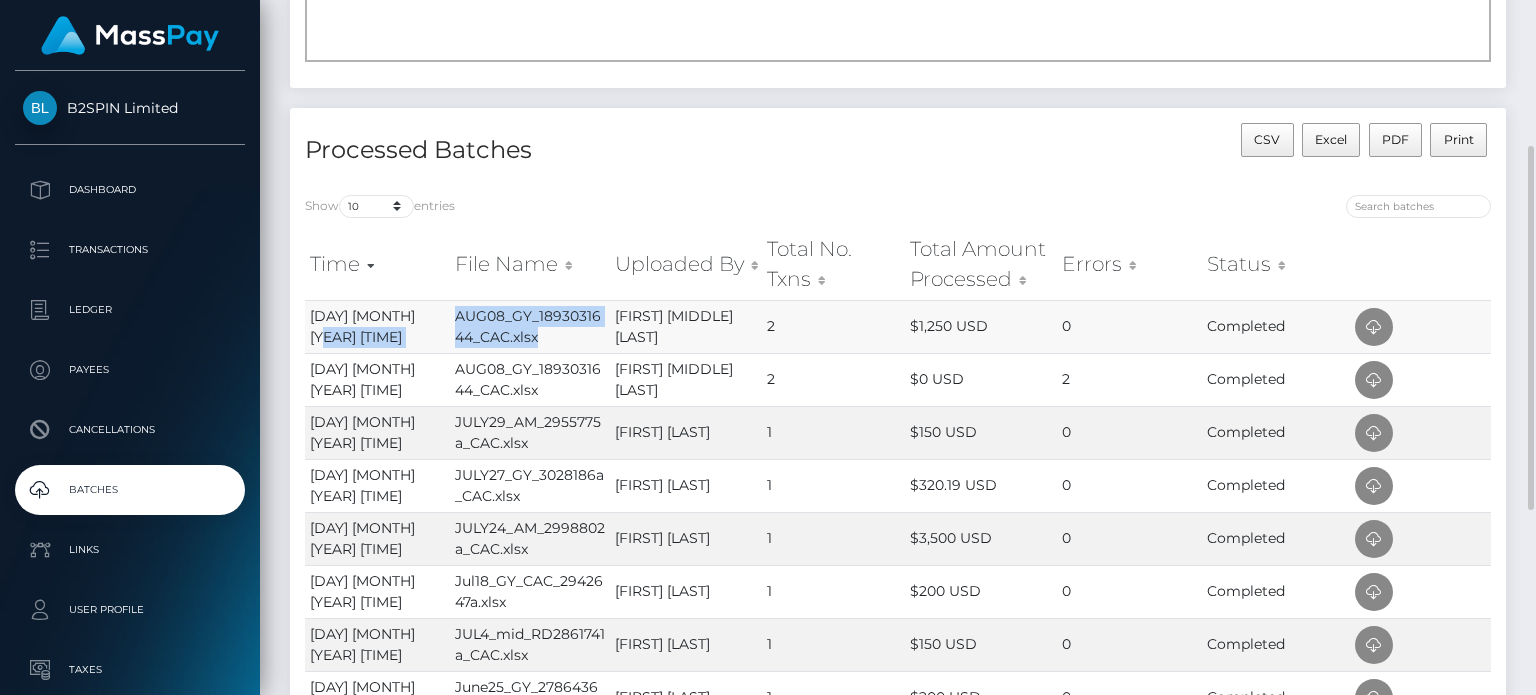 drag, startPoint x: 539, startPoint y: 338, endPoint x: 444, endPoint y: 308, distance: 99.62429 